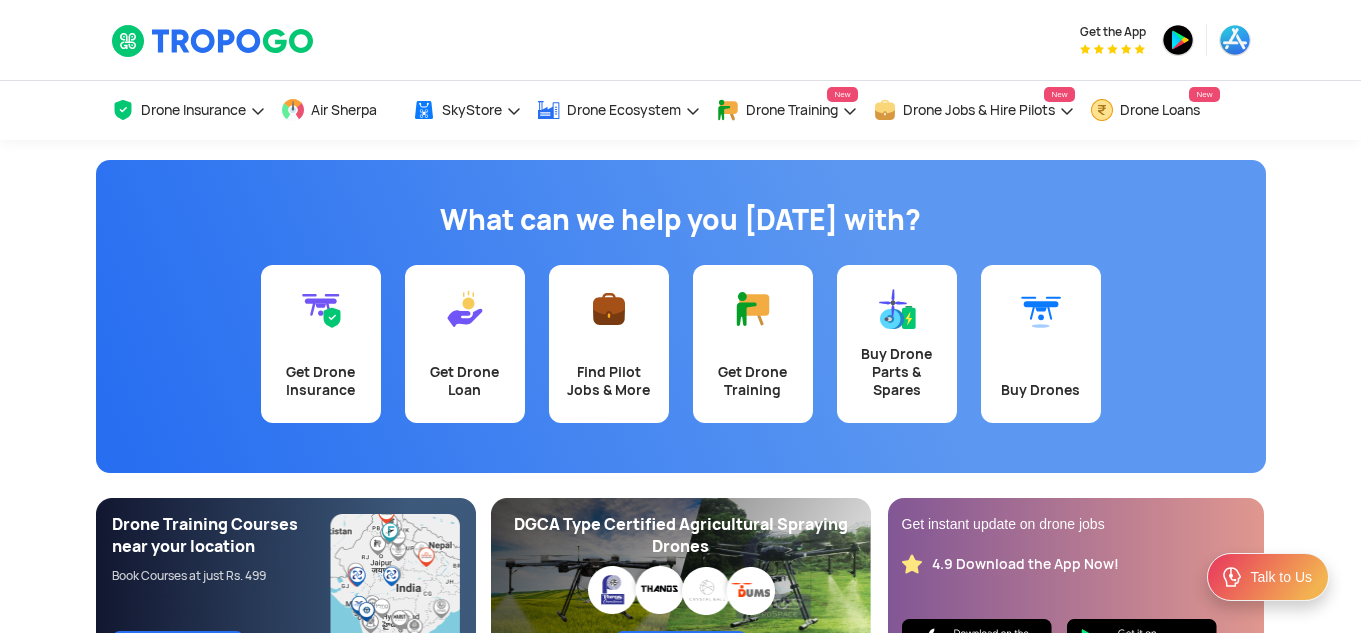 scroll, scrollTop: 0, scrollLeft: 0, axis: both 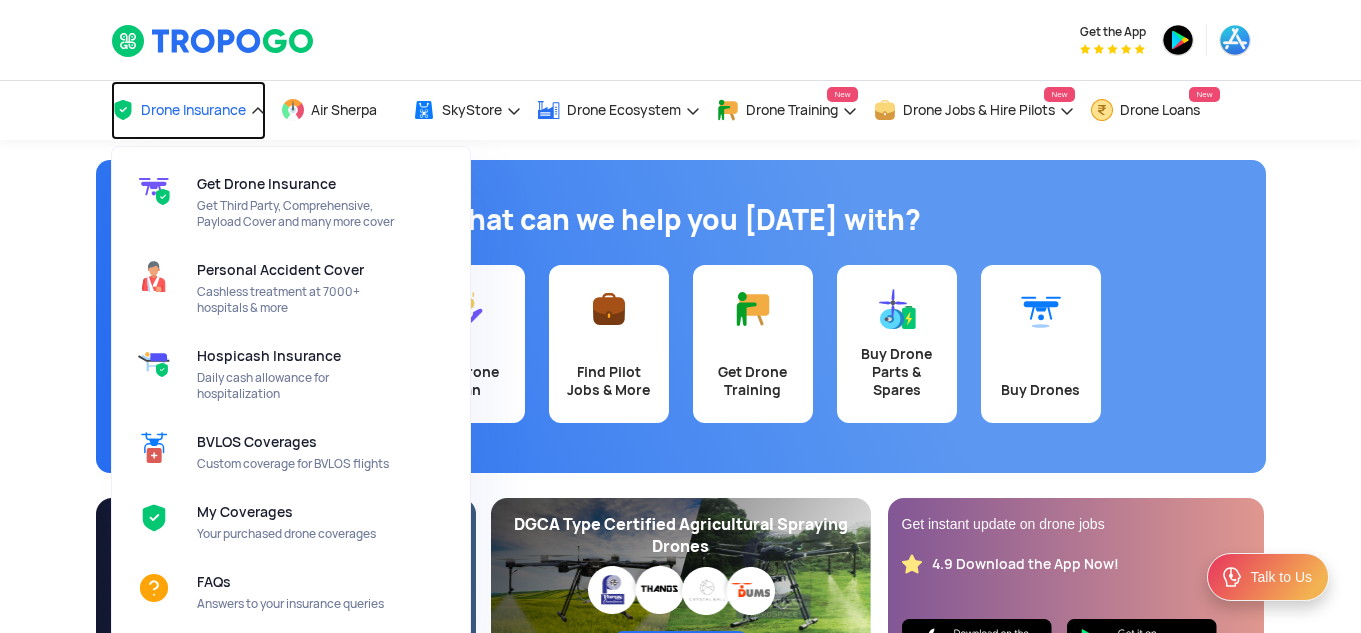 click on "Drone Insurance" at bounding box center [188, 110] 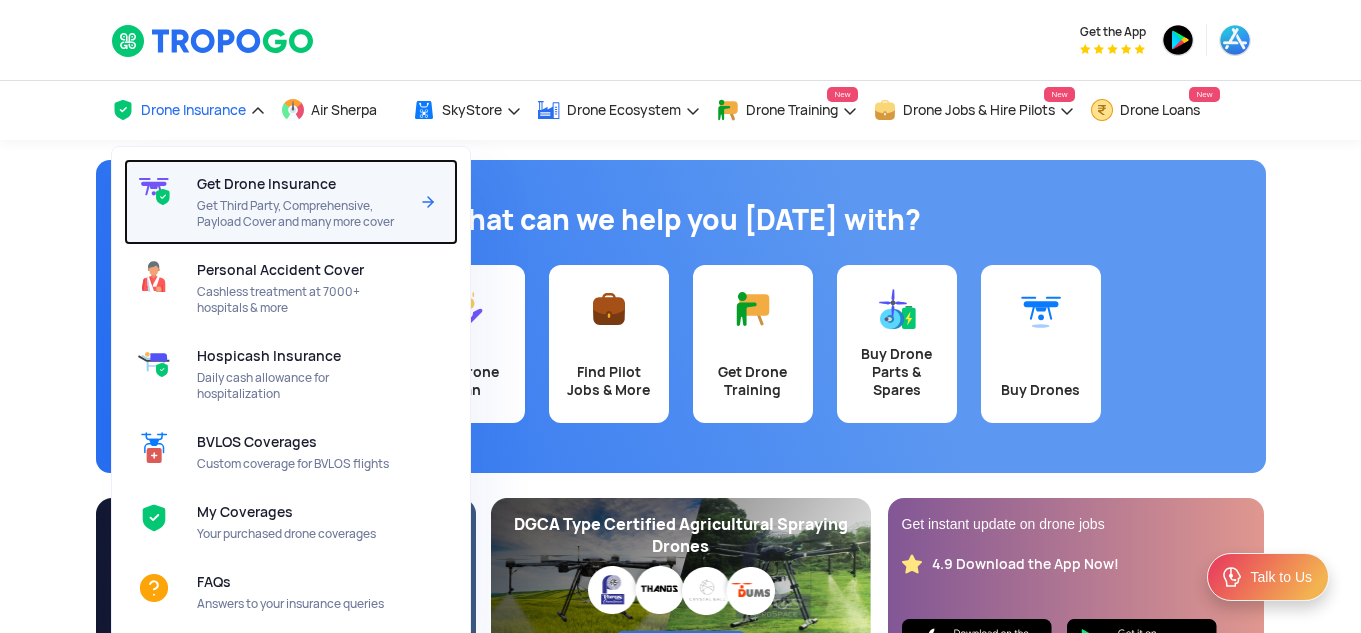 click on "Get Third Party, Comprehensive, Payload Cover and many more cover" at bounding box center (302, 214) 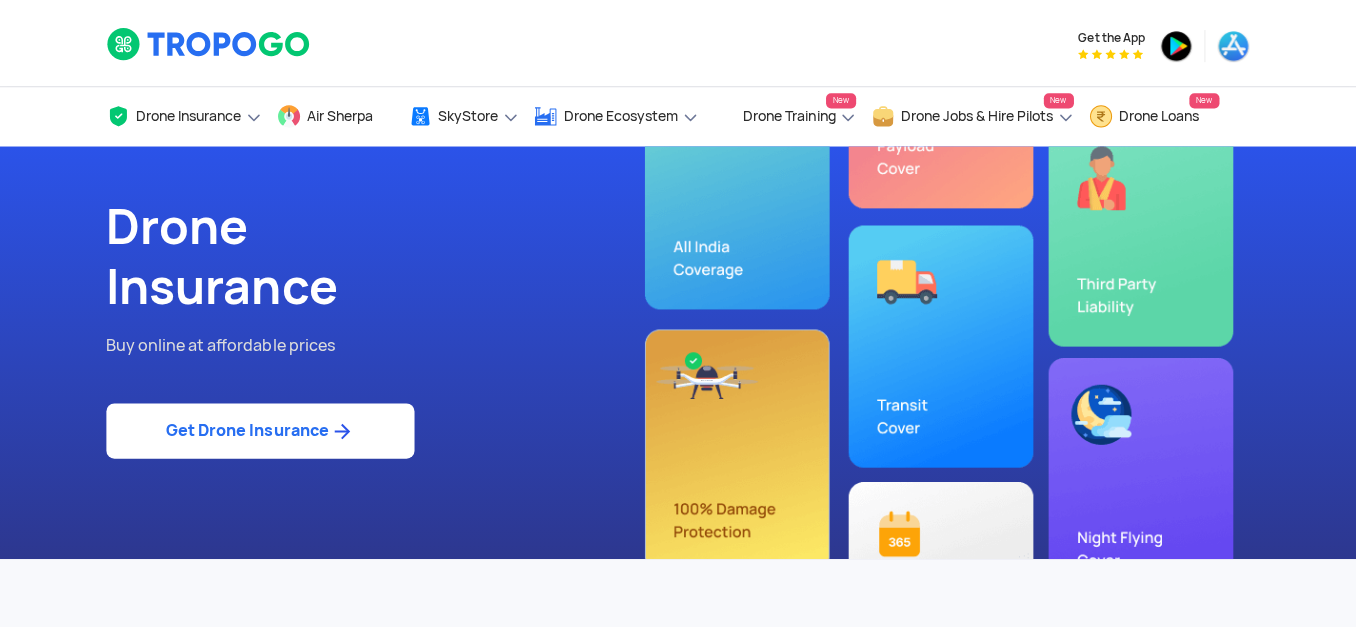 scroll, scrollTop: 0, scrollLeft: 0, axis: both 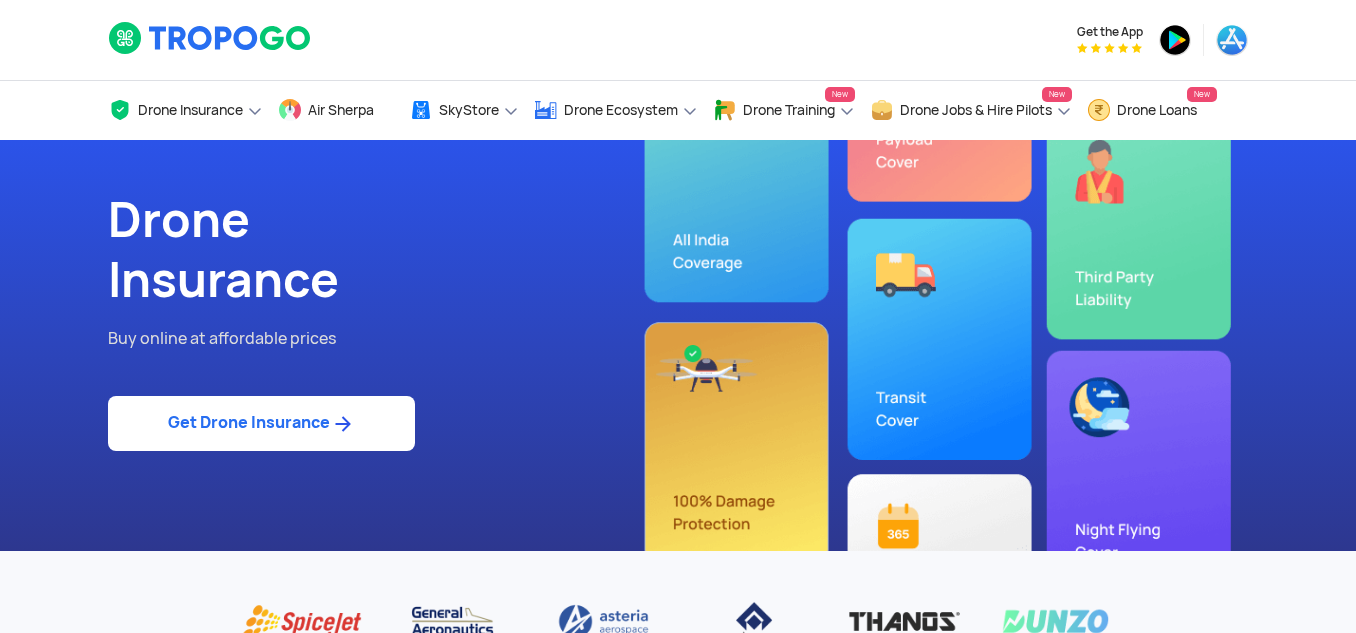 click on "Get Drone Insurance" 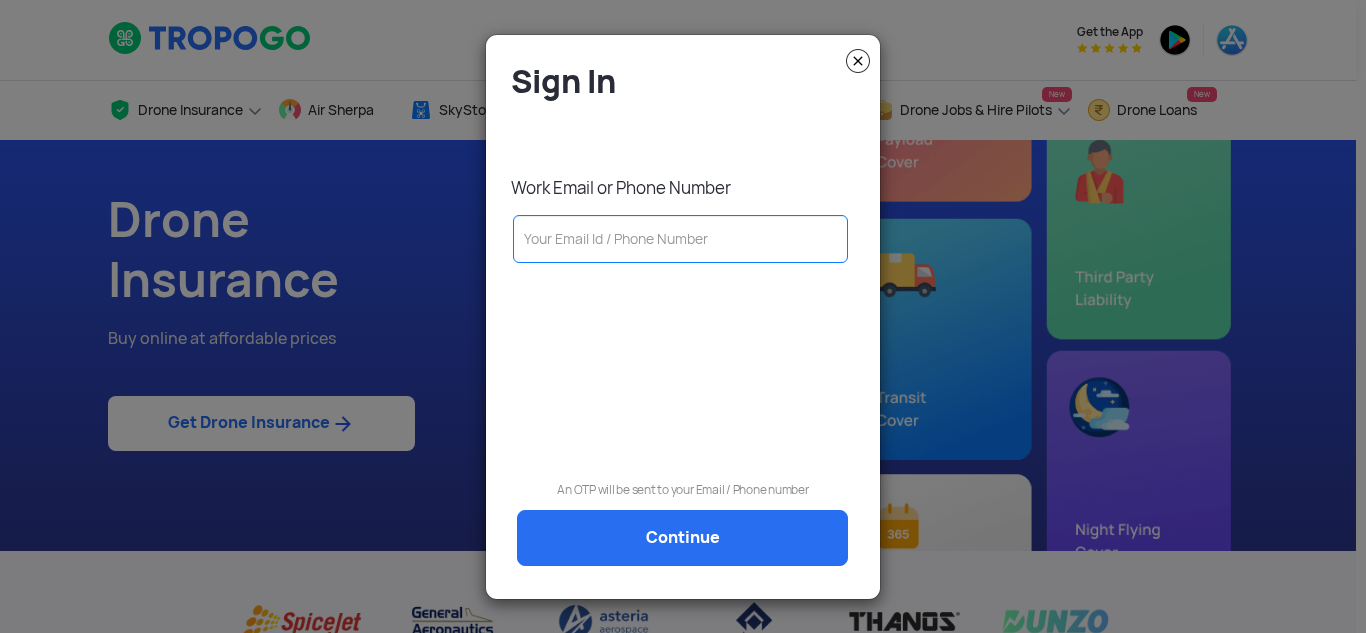 click 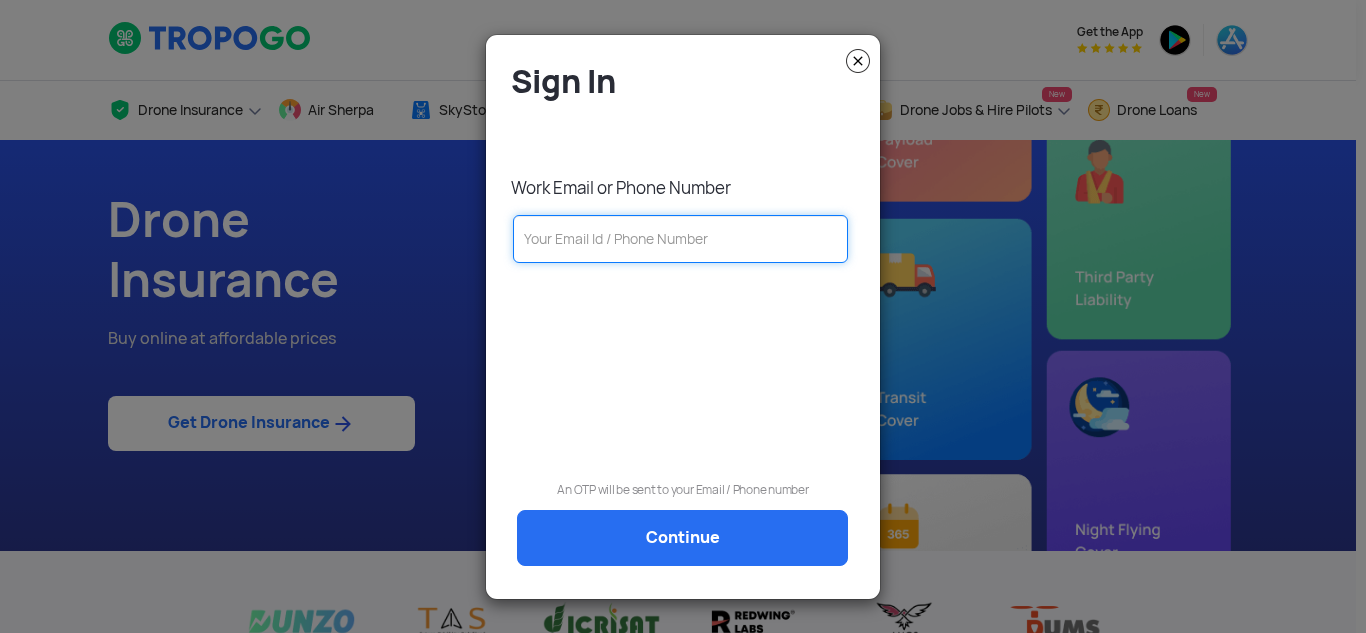 click 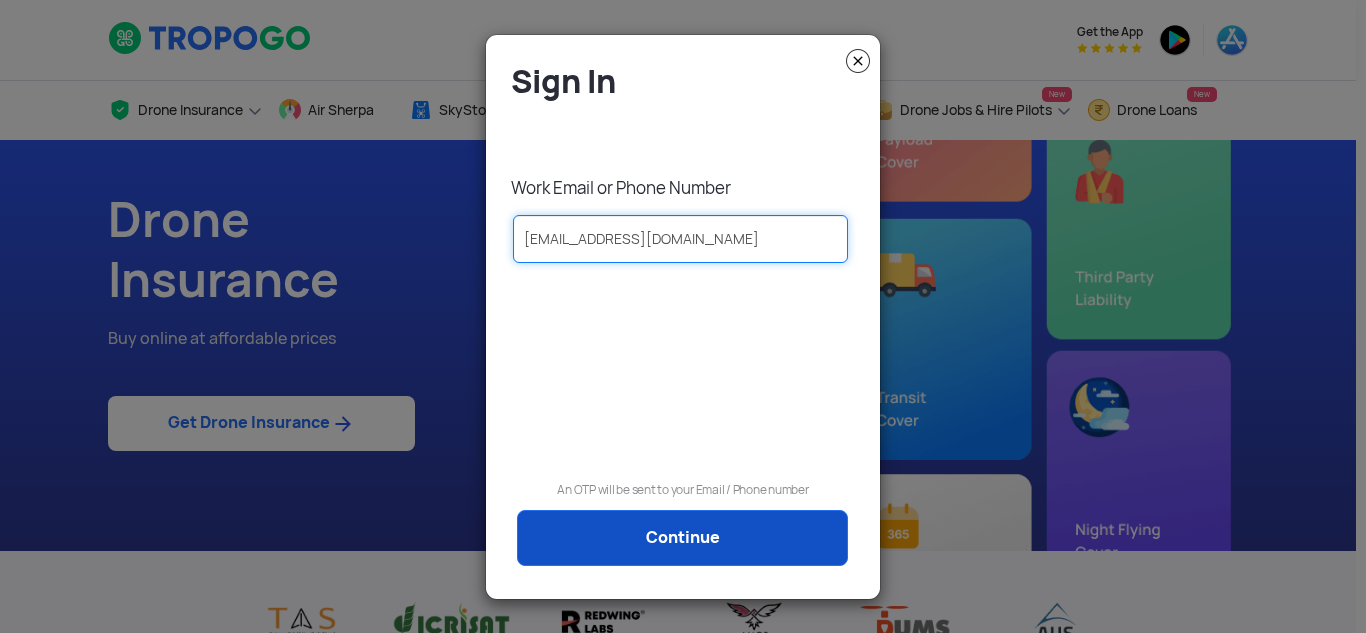 type on "MarvelUAV@marvelgeospatial.com" 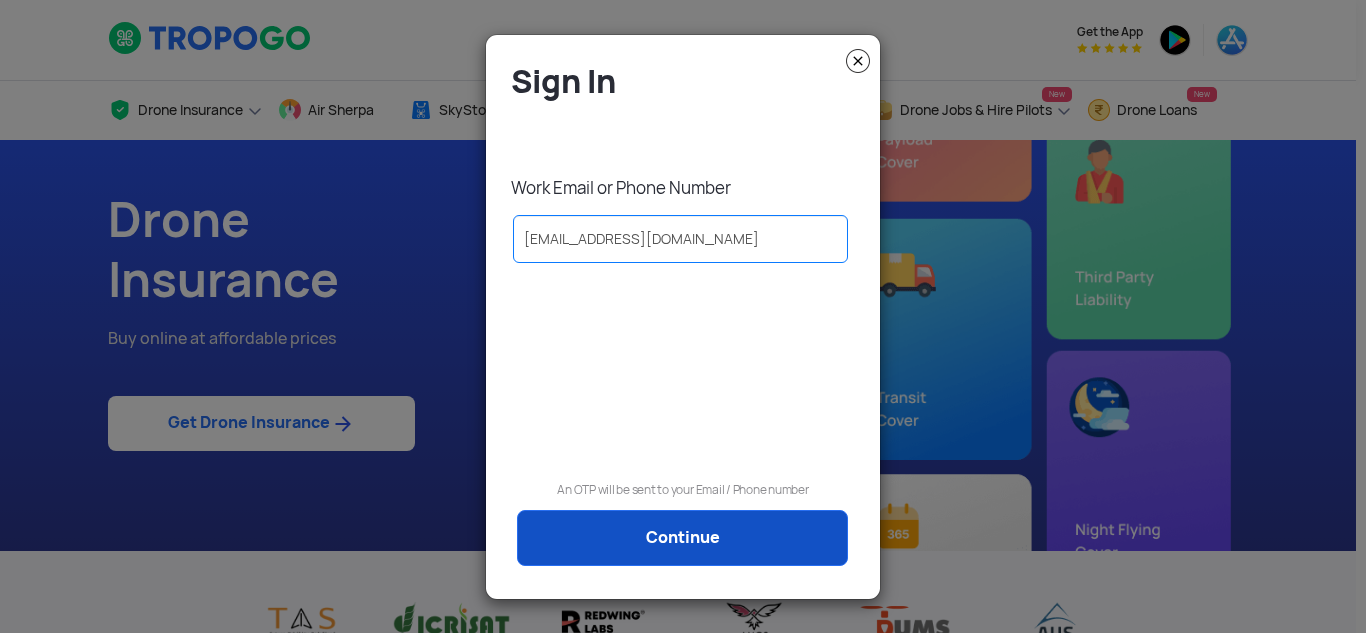 click on "Continue" 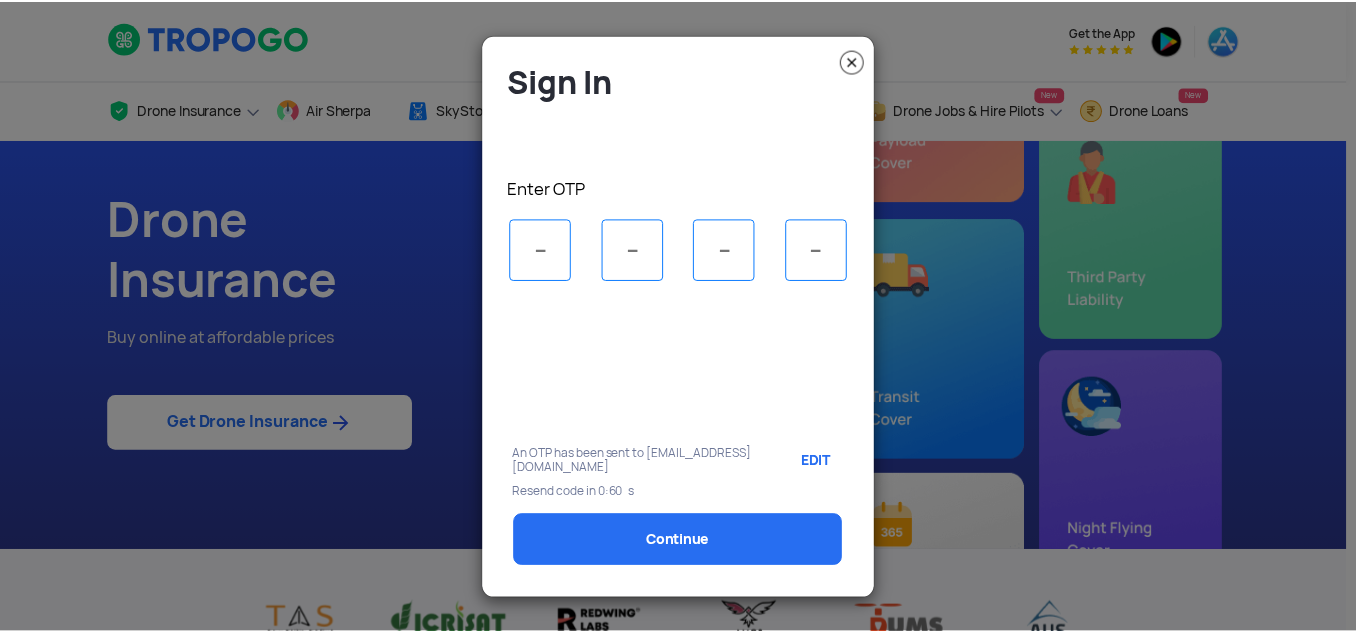 scroll, scrollTop: 0, scrollLeft: 0, axis: both 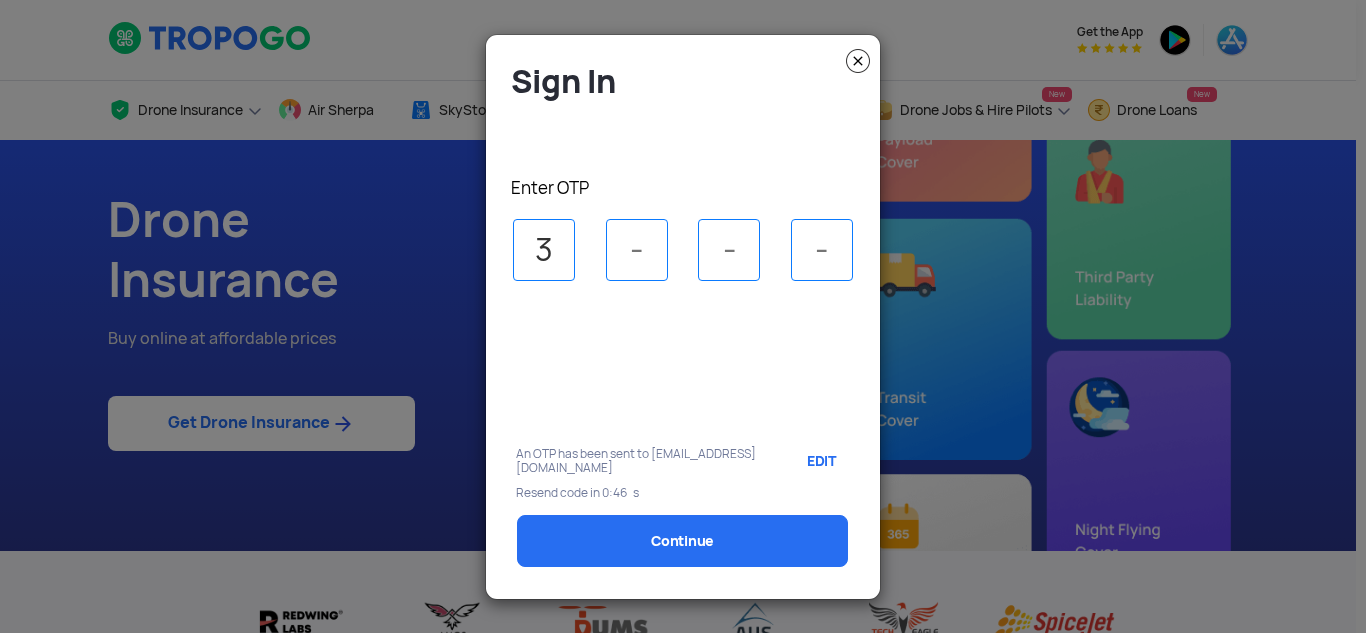 type on "3" 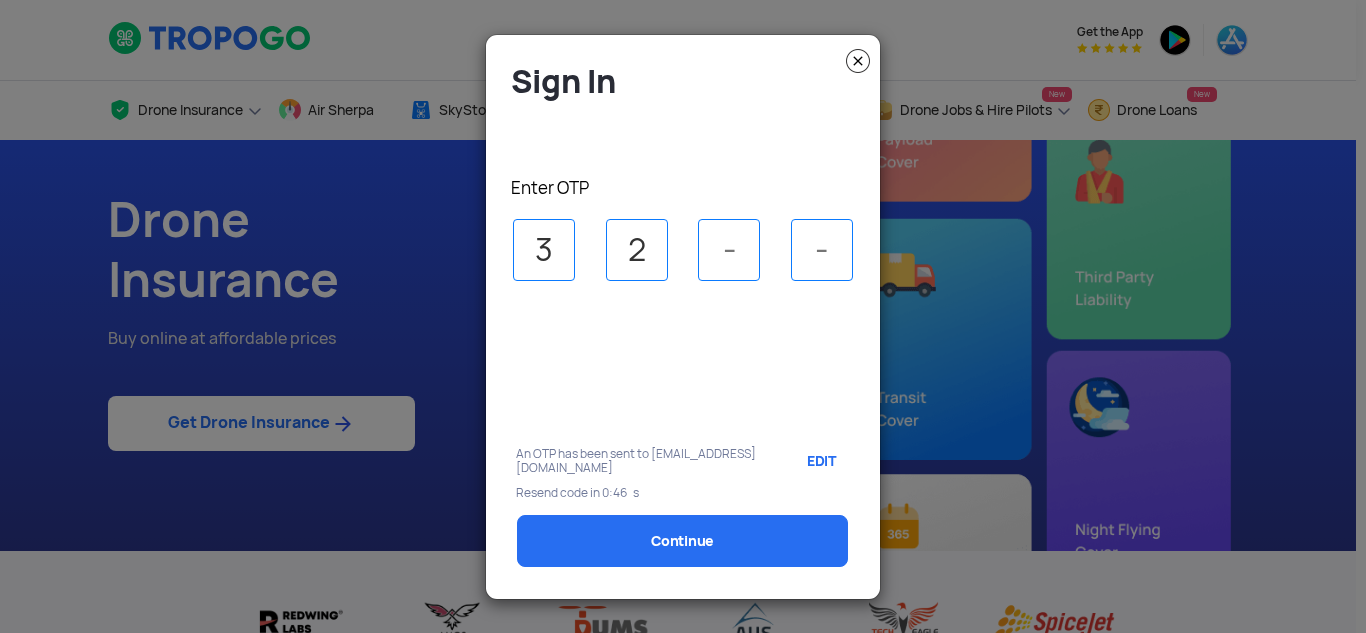 type on "2" 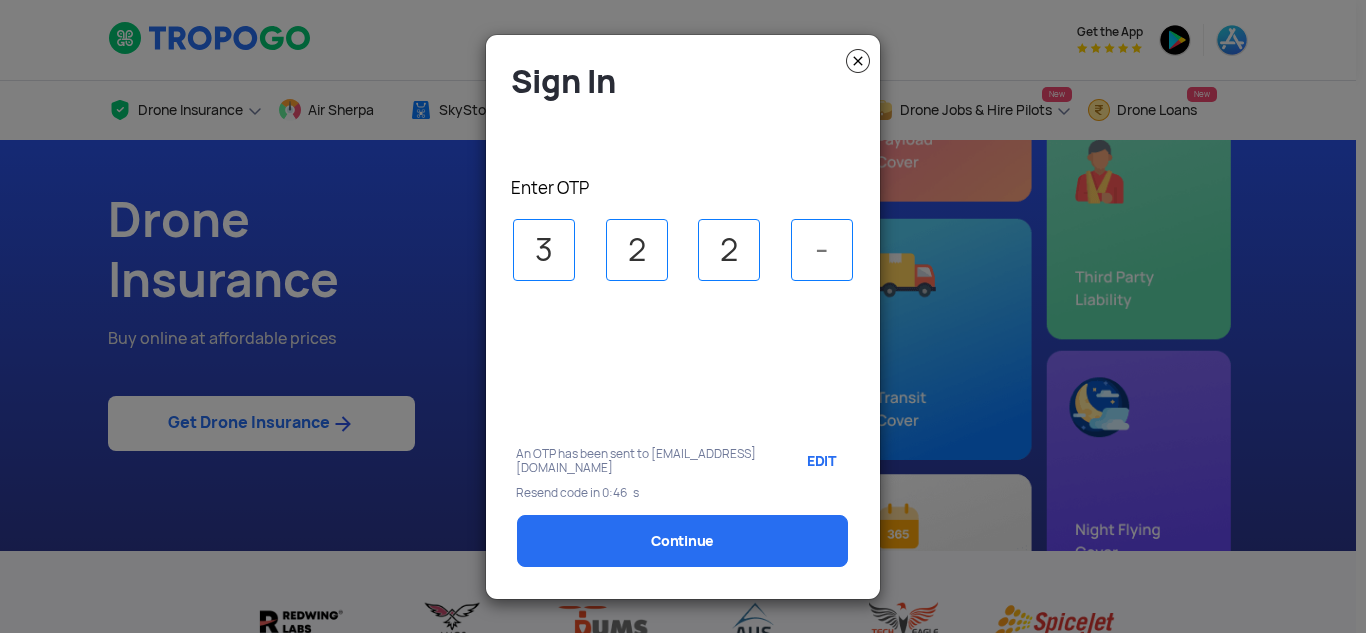 type on "2" 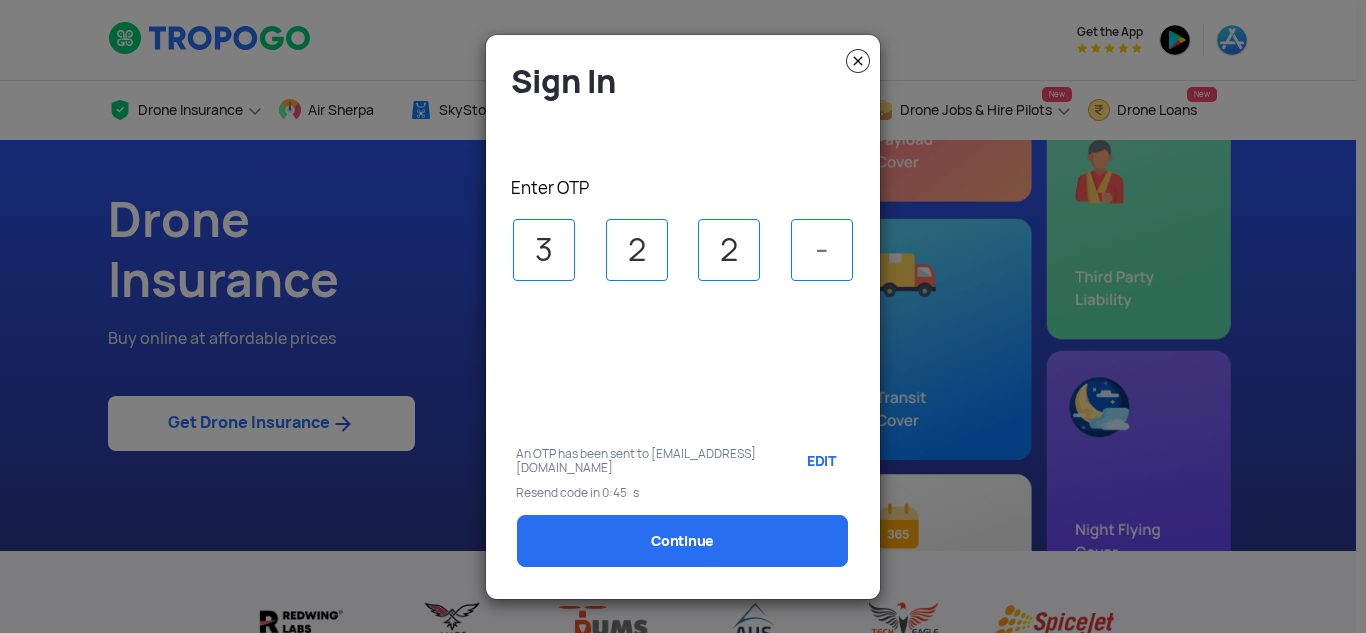 type on "1" 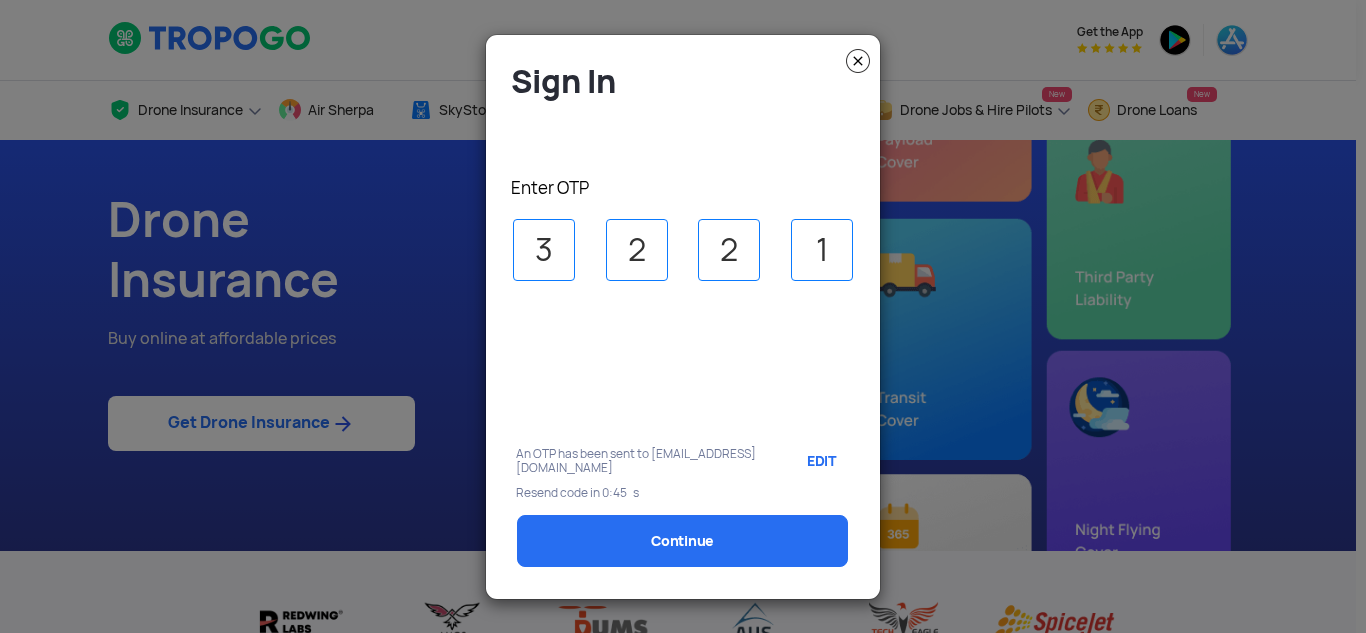 select on "1000000" 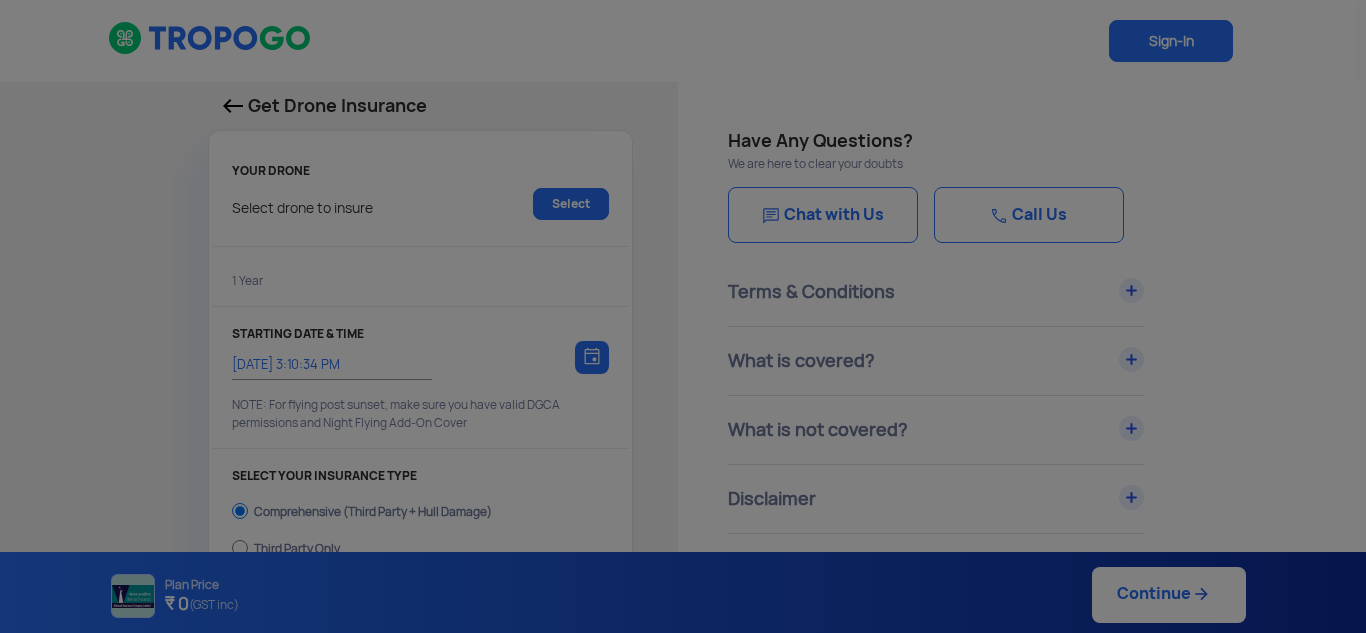type on "10/7/2025, 3:20:00 PM" 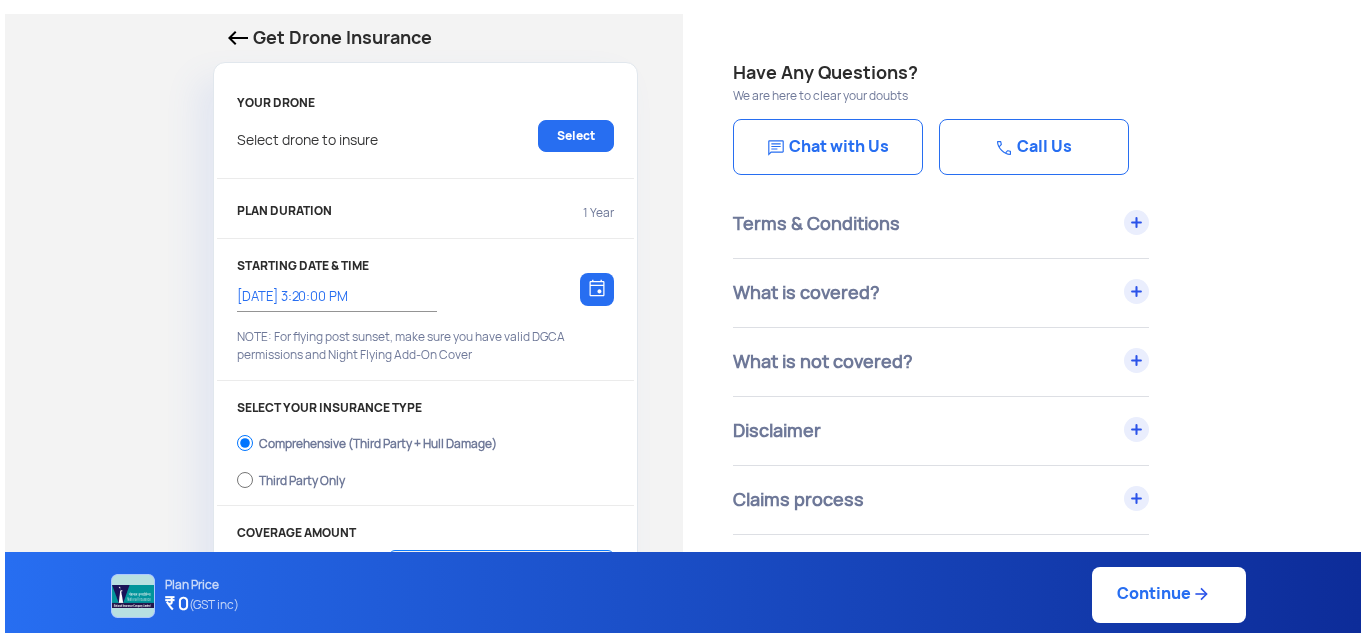 scroll, scrollTop: 100, scrollLeft: 0, axis: vertical 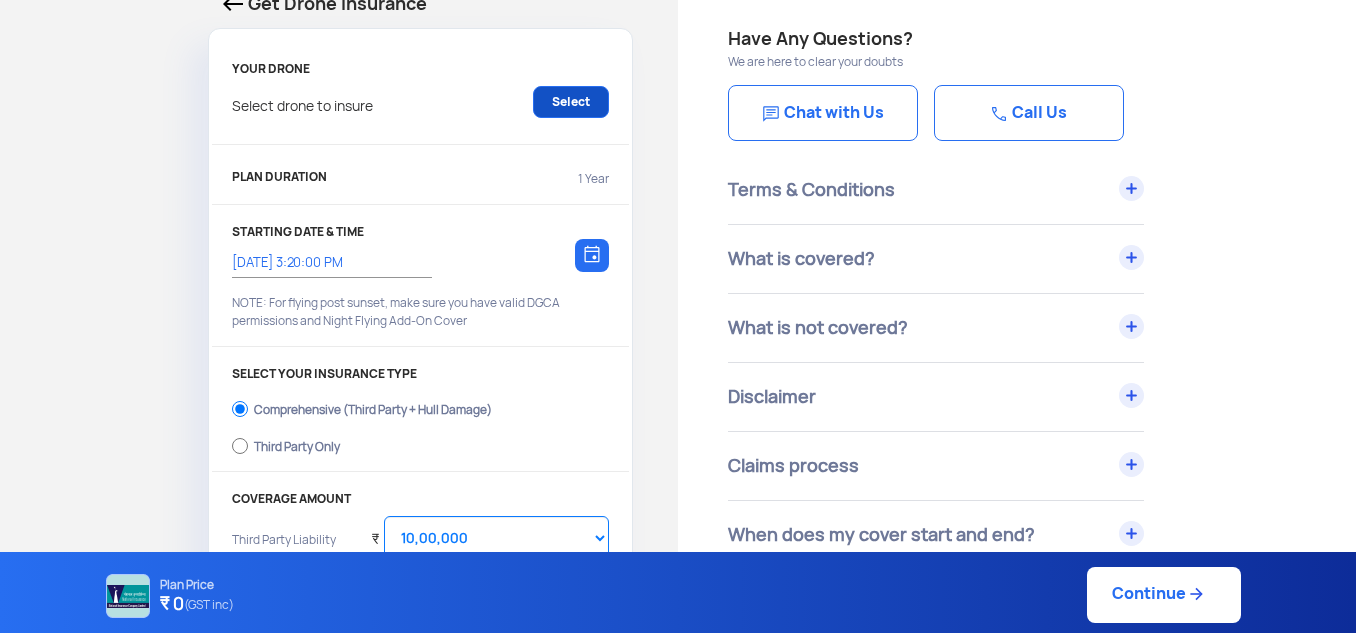 click on "Select" 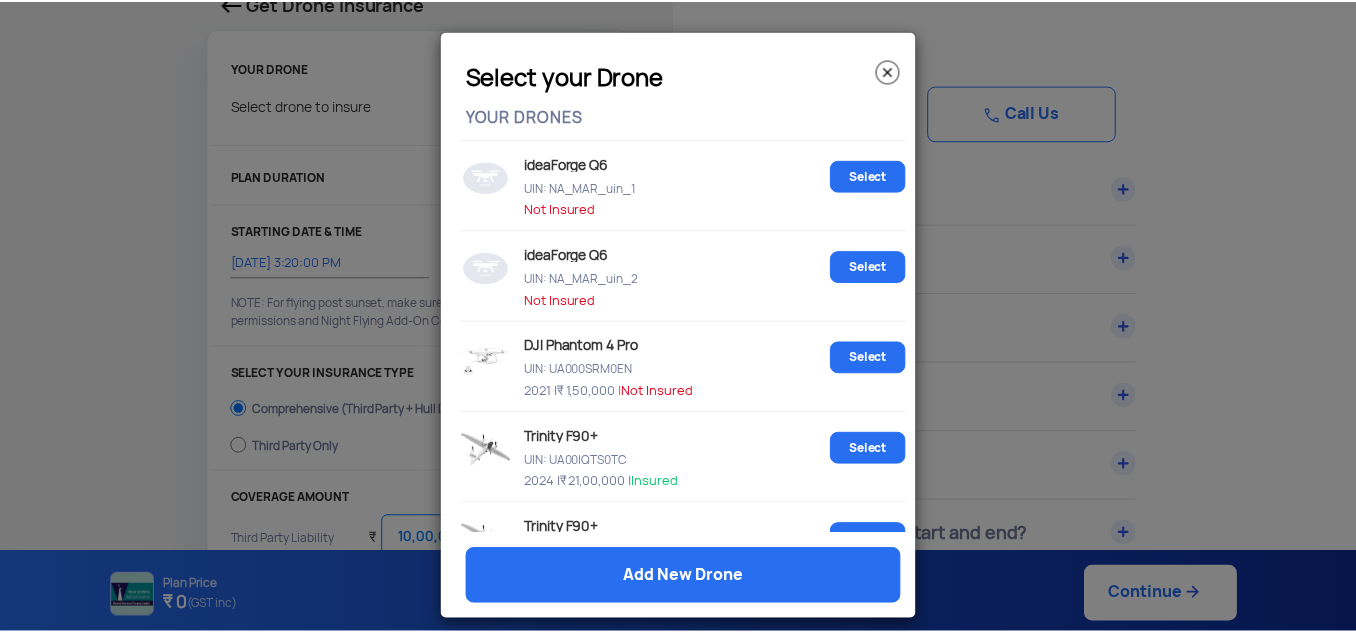 scroll, scrollTop: 310, scrollLeft: 0, axis: vertical 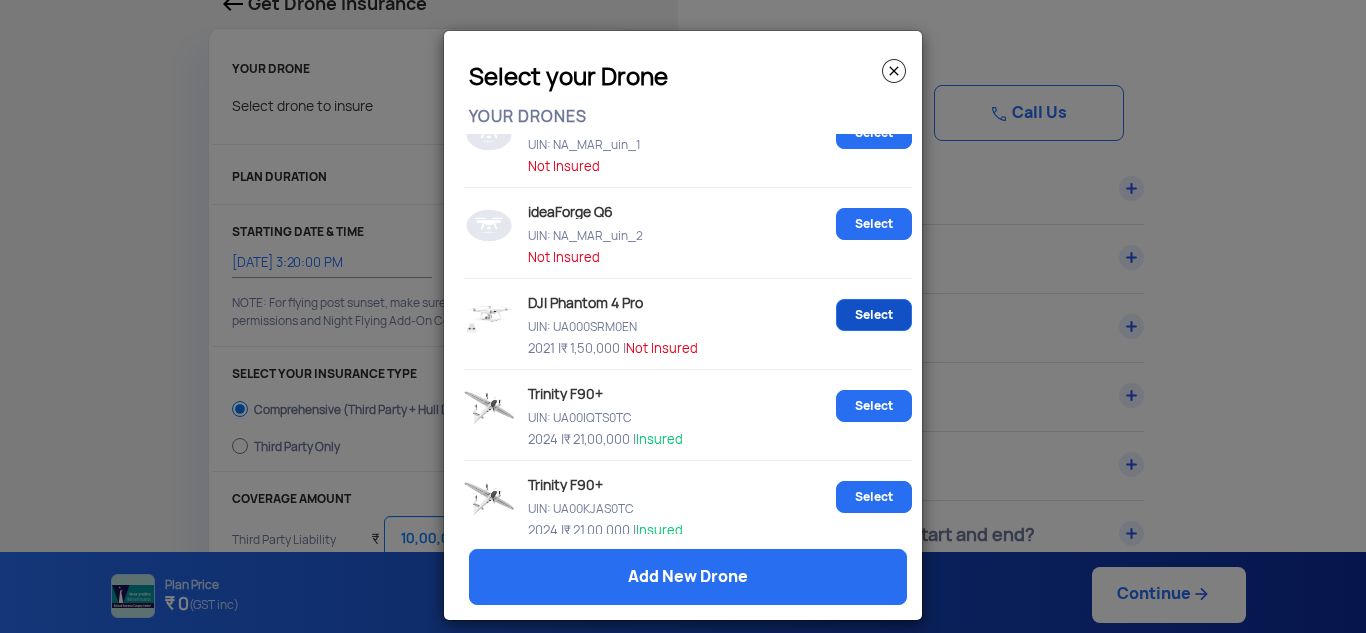 click on "Select" 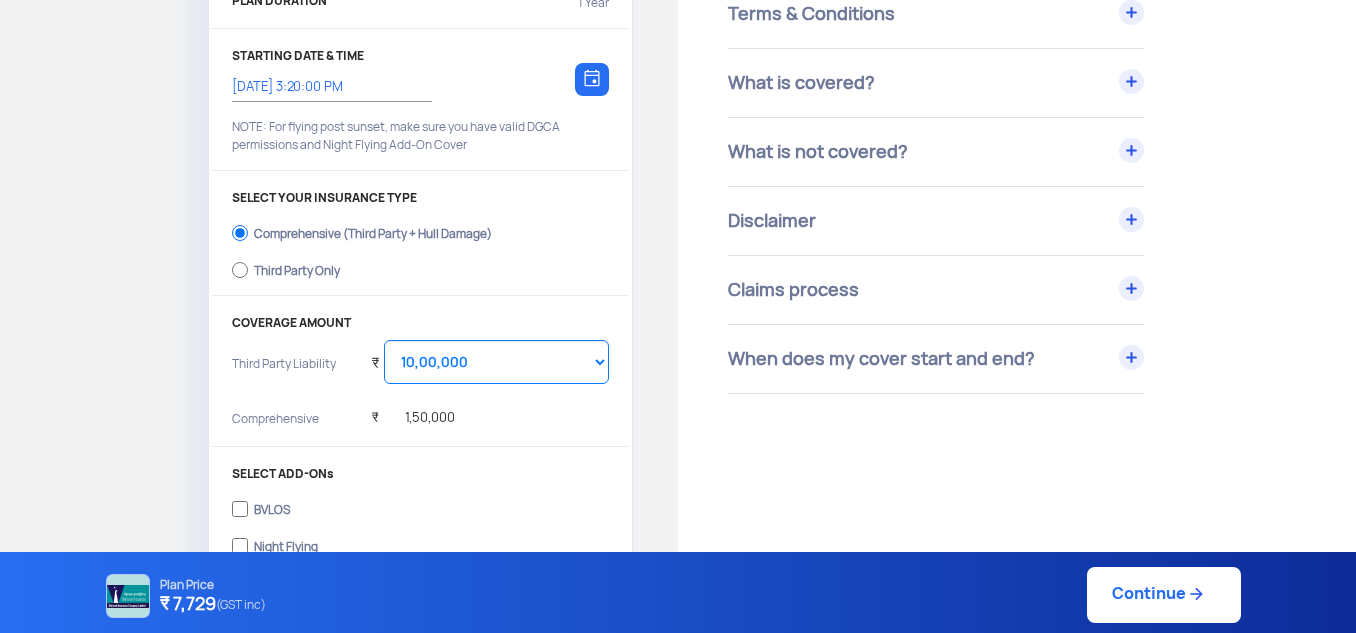 scroll, scrollTop: 500, scrollLeft: 0, axis: vertical 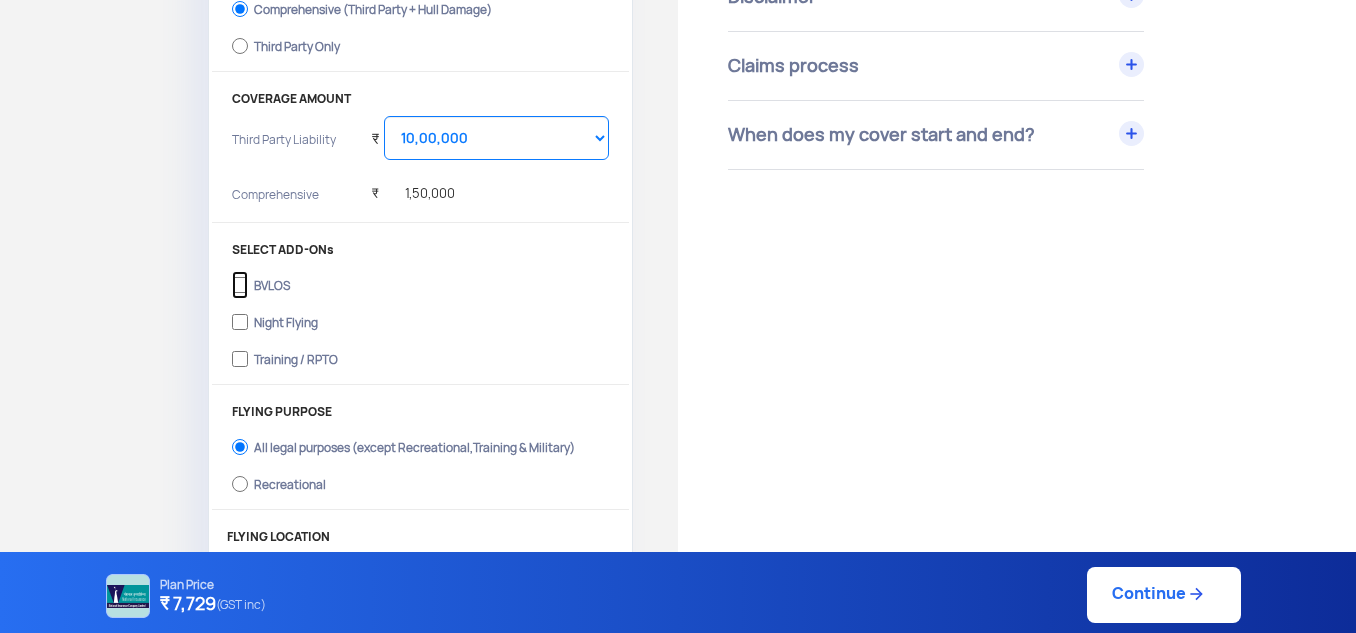 click on "BVLOS" at bounding box center (240, 285) 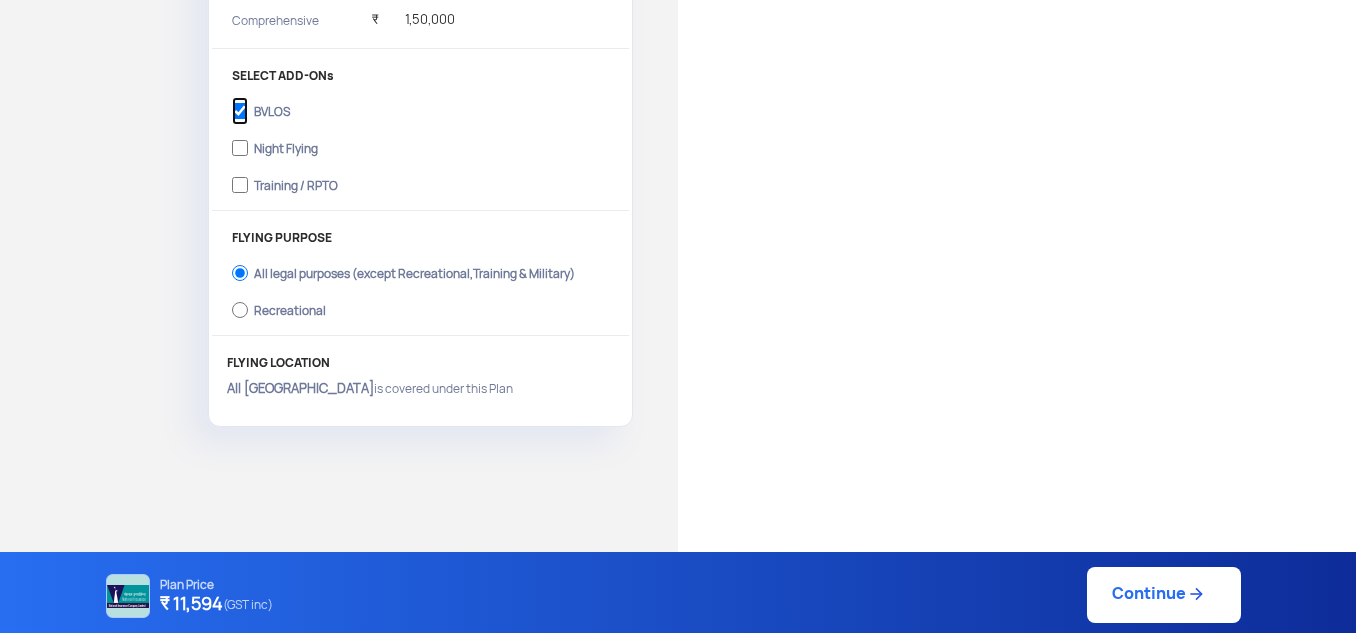 scroll, scrollTop: 630, scrollLeft: 0, axis: vertical 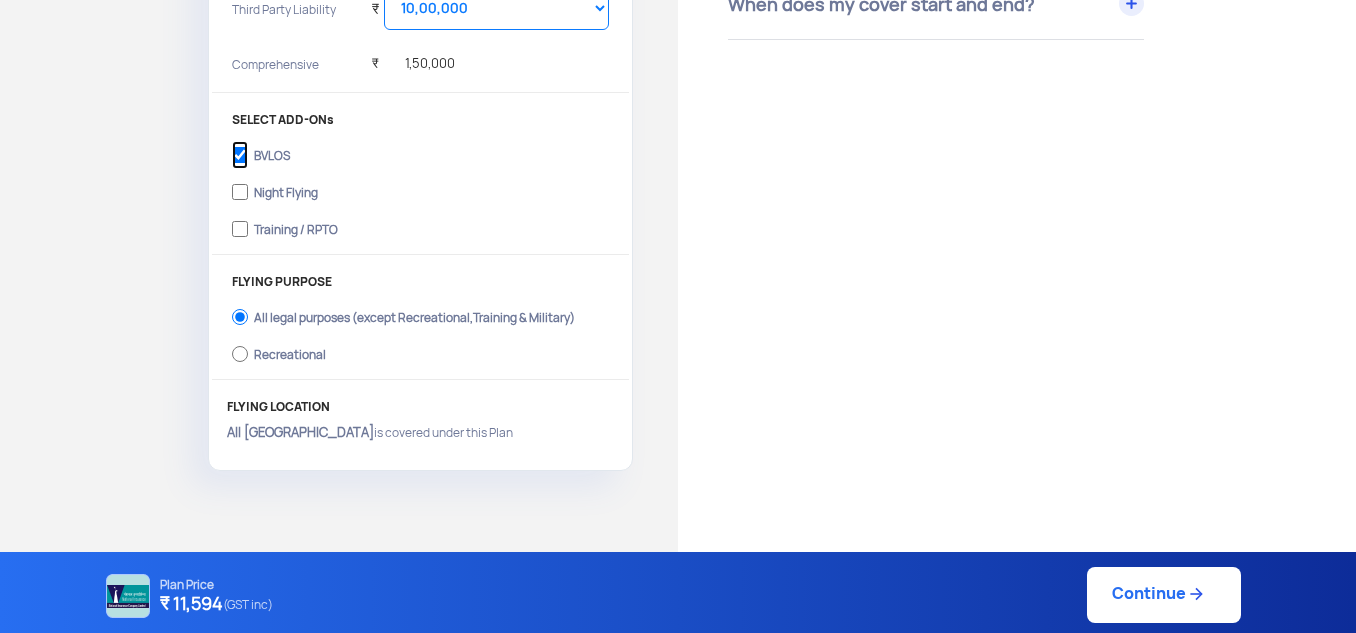 click on "BVLOS" at bounding box center [240, 155] 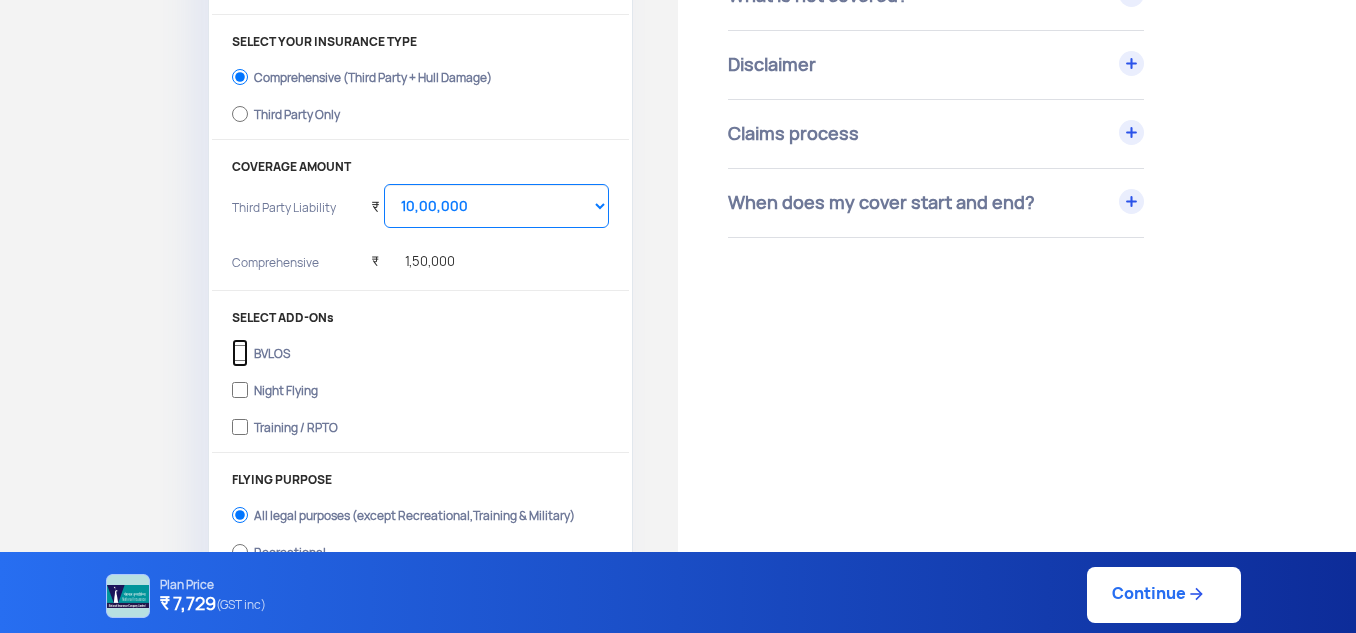 scroll, scrollTop: 430, scrollLeft: 0, axis: vertical 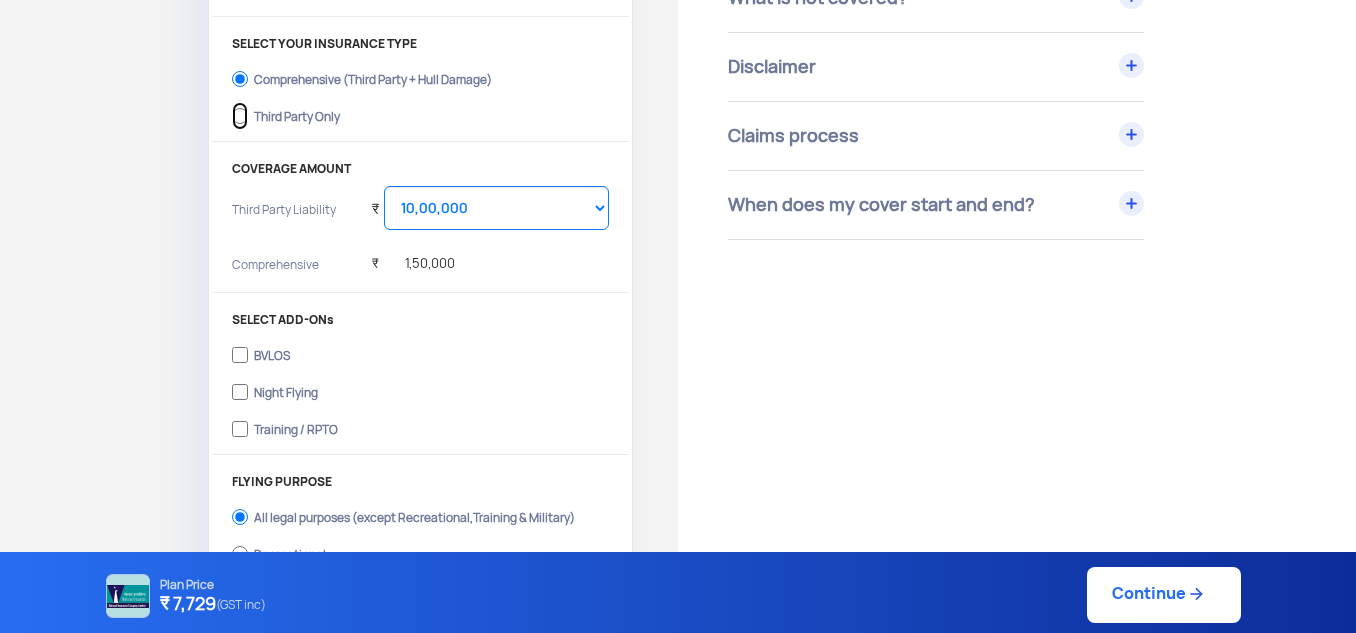 click on "Third Party Only" at bounding box center (240, 116) 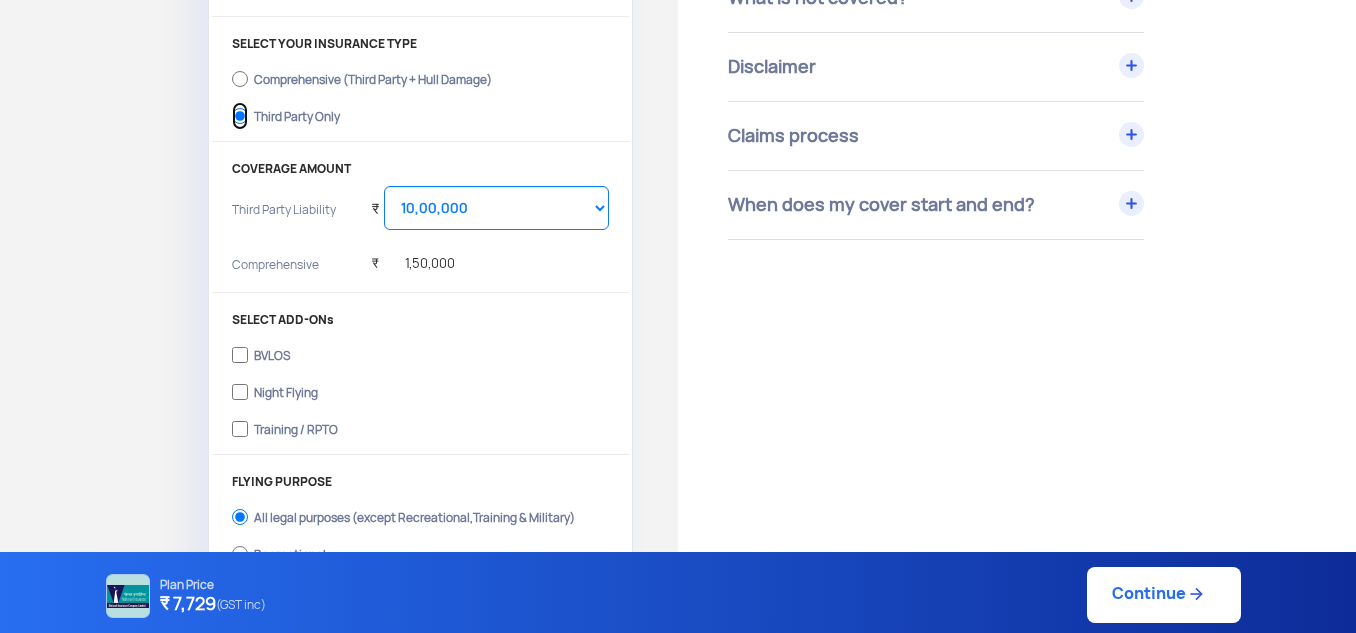 select on "2000000" 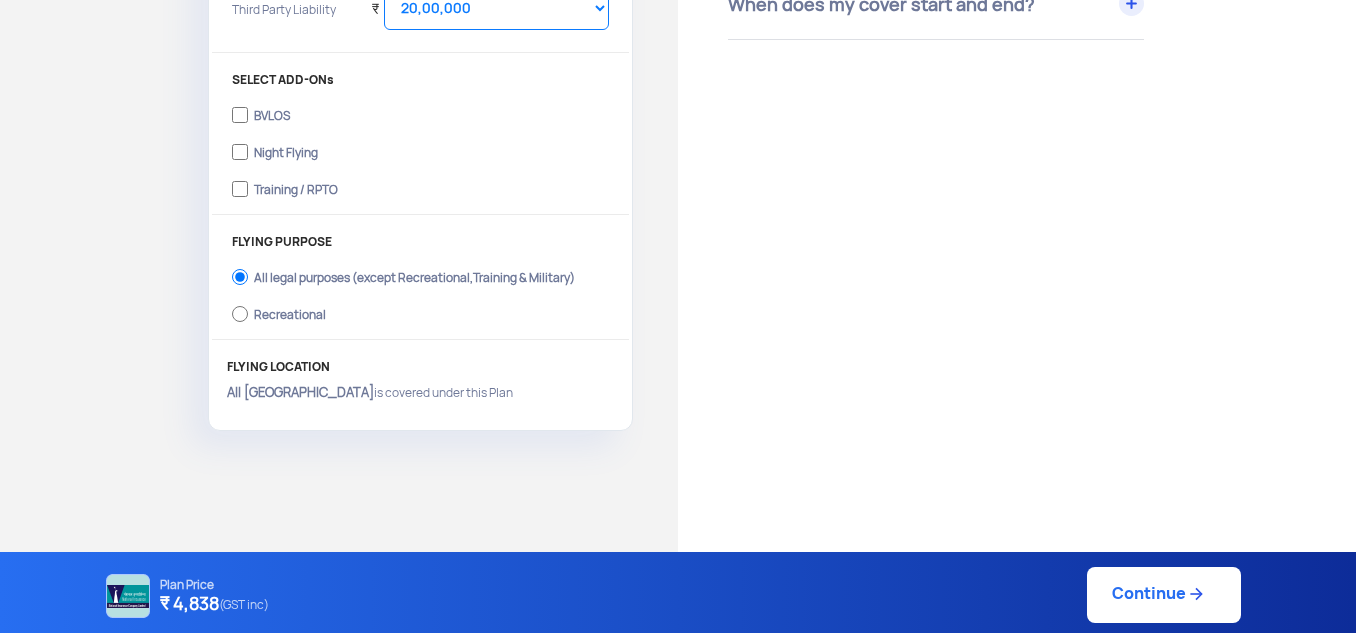 scroll, scrollTop: 330, scrollLeft: 0, axis: vertical 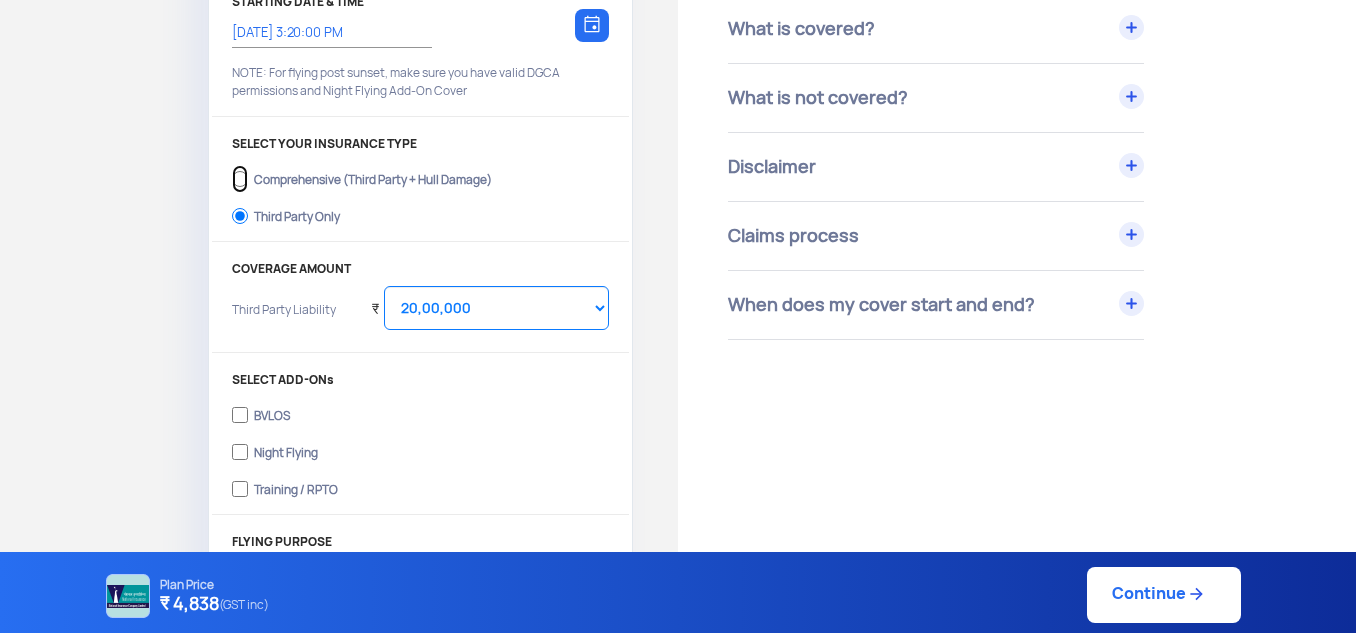 click on "Comprehensive (Third Party + Hull Damage)" at bounding box center (240, 179) 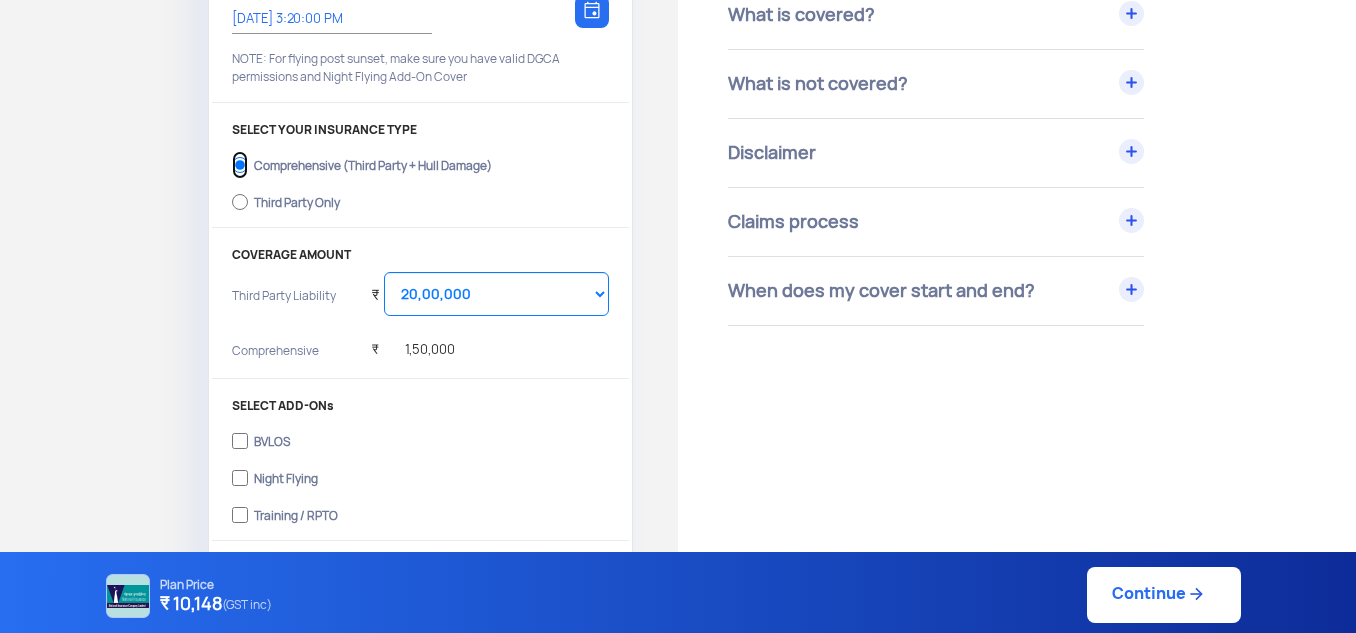 scroll, scrollTop: 300, scrollLeft: 0, axis: vertical 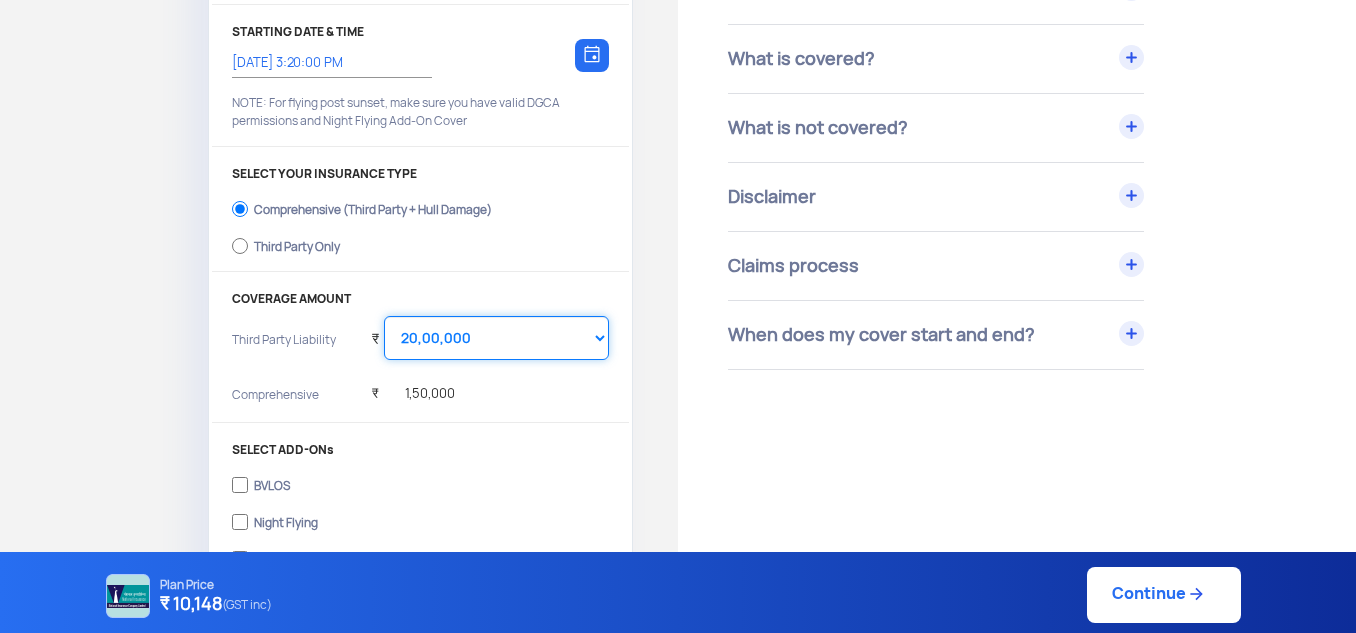 click on "Select Amount   10,00,000   15,00,000   20,00,000" at bounding box center (496, 338) 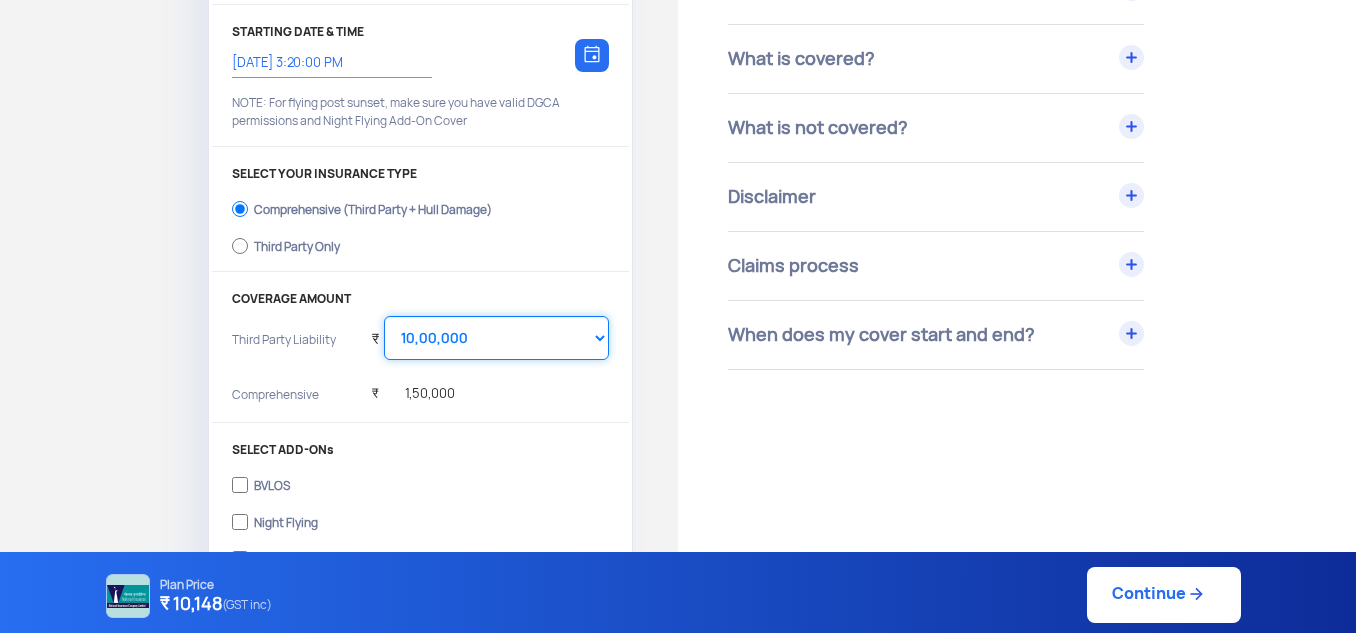 click on "Select Amount   10,00,000   15,00,000   20,00,000" at bounding box center [496, 338] 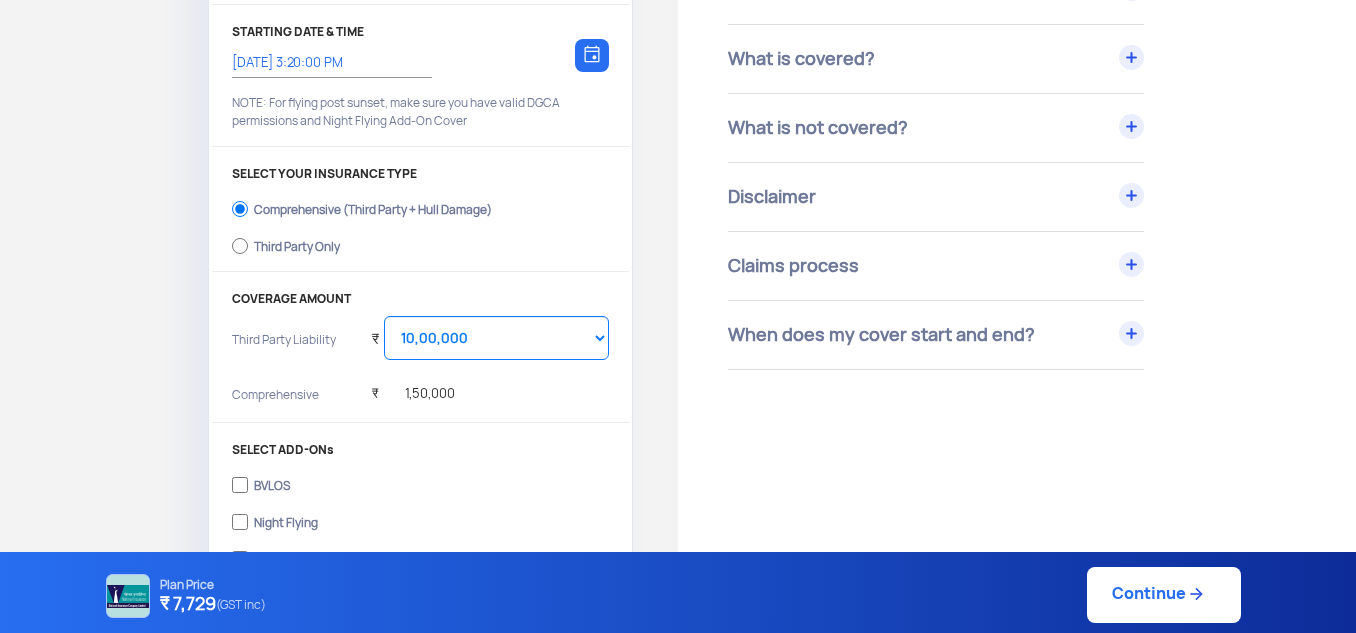 click on "BVLOS" 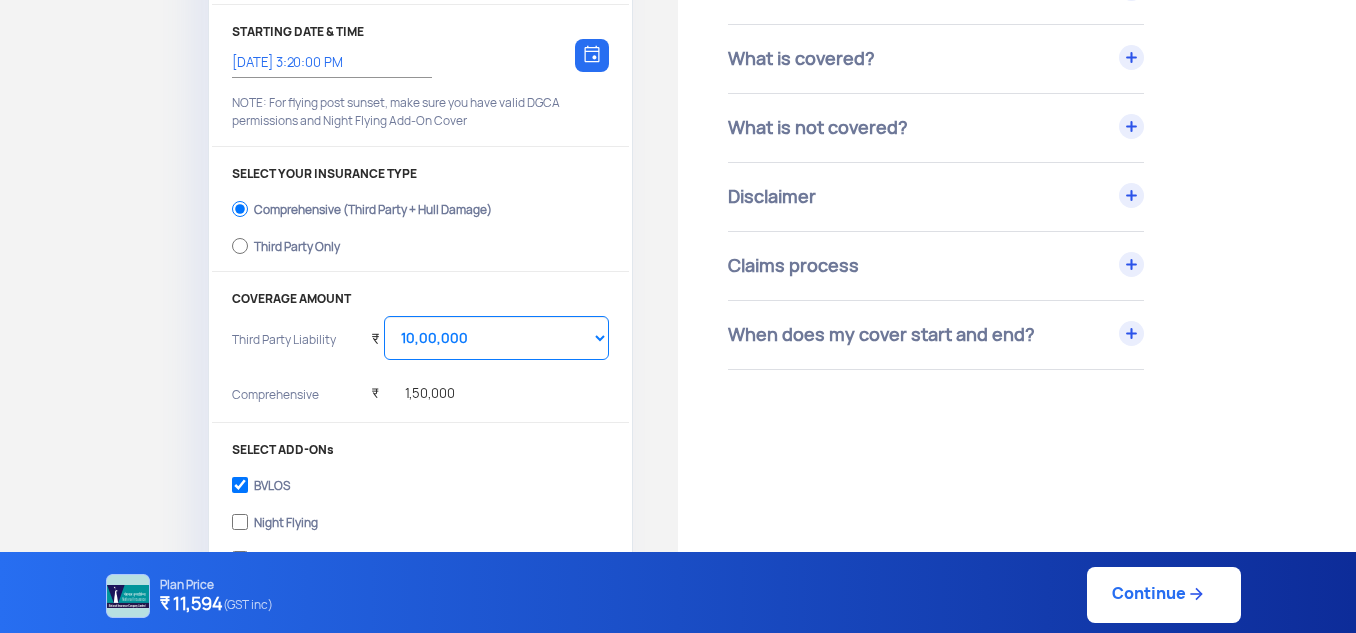 click on "BVLOS" 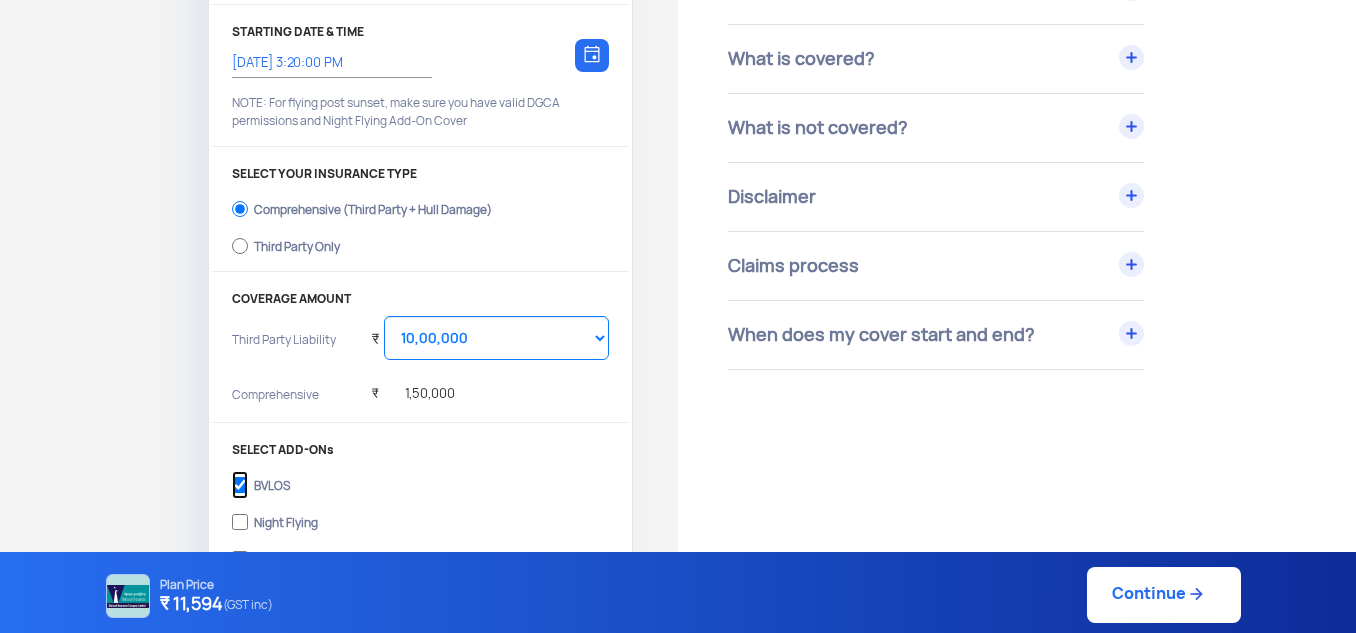 checkbox on "false" 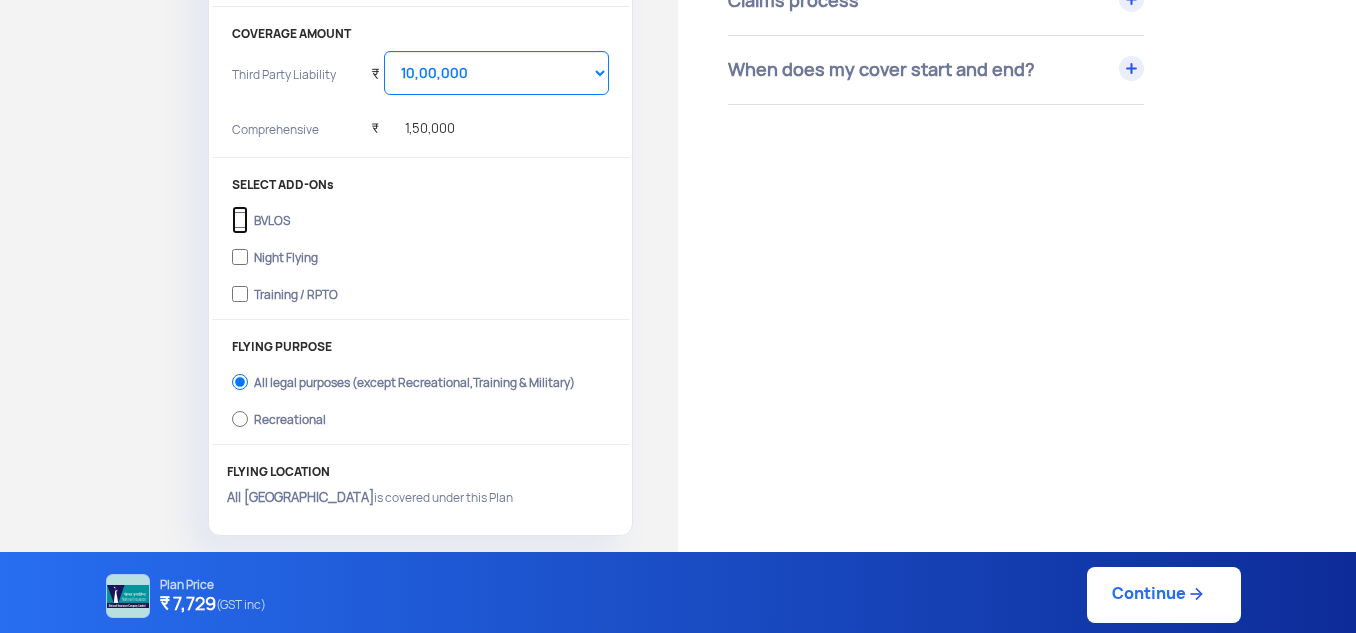 scroll, scrollTop: 600, scrollLeft: 0, axis: vertical 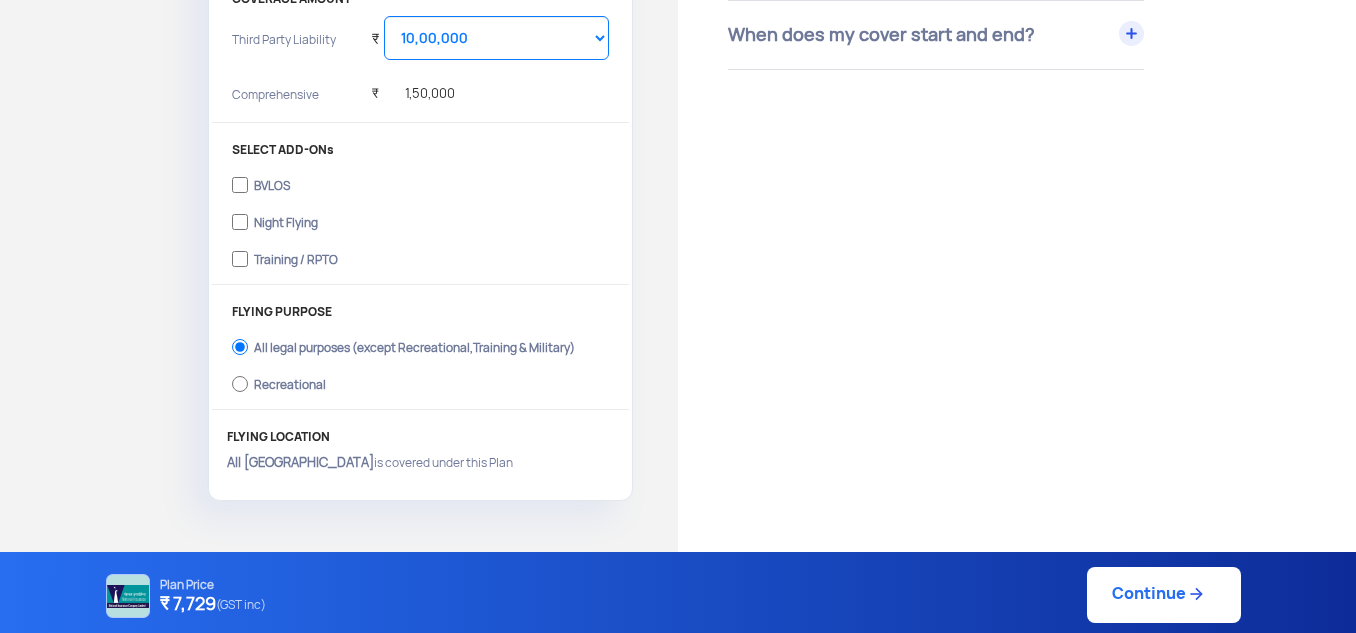 click on "Continue" 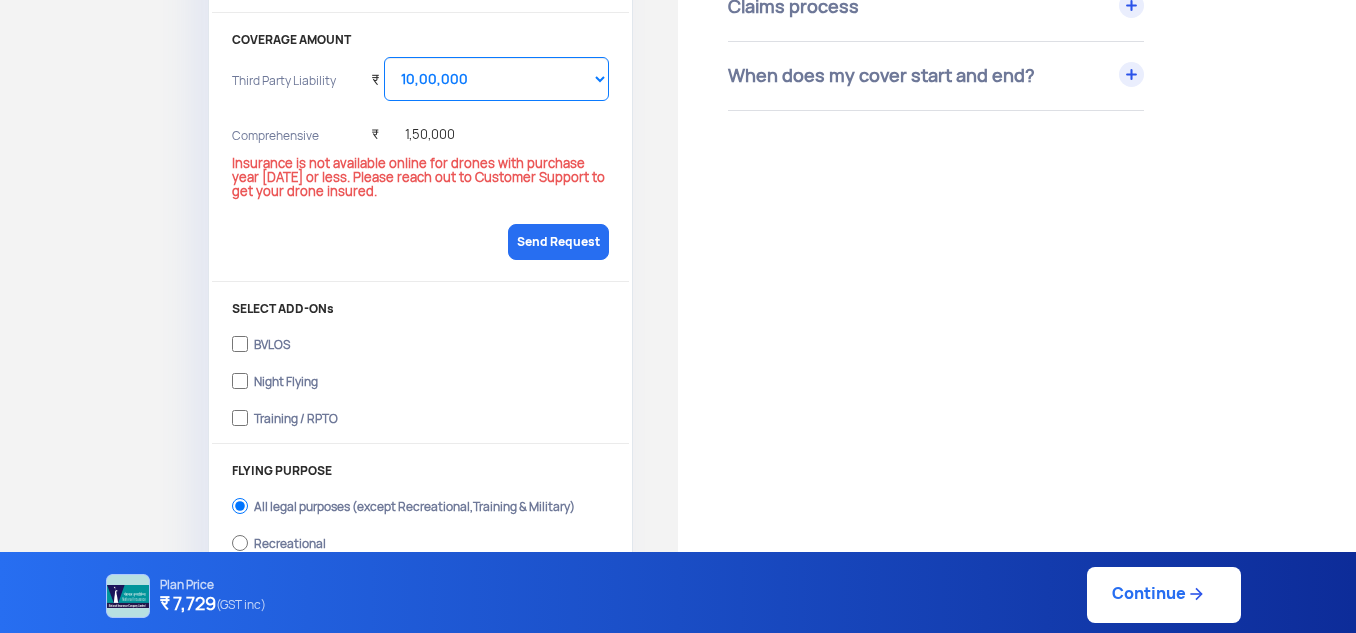 scroll, scrollTop: 530, scrollLeft: 0, axis: vertical 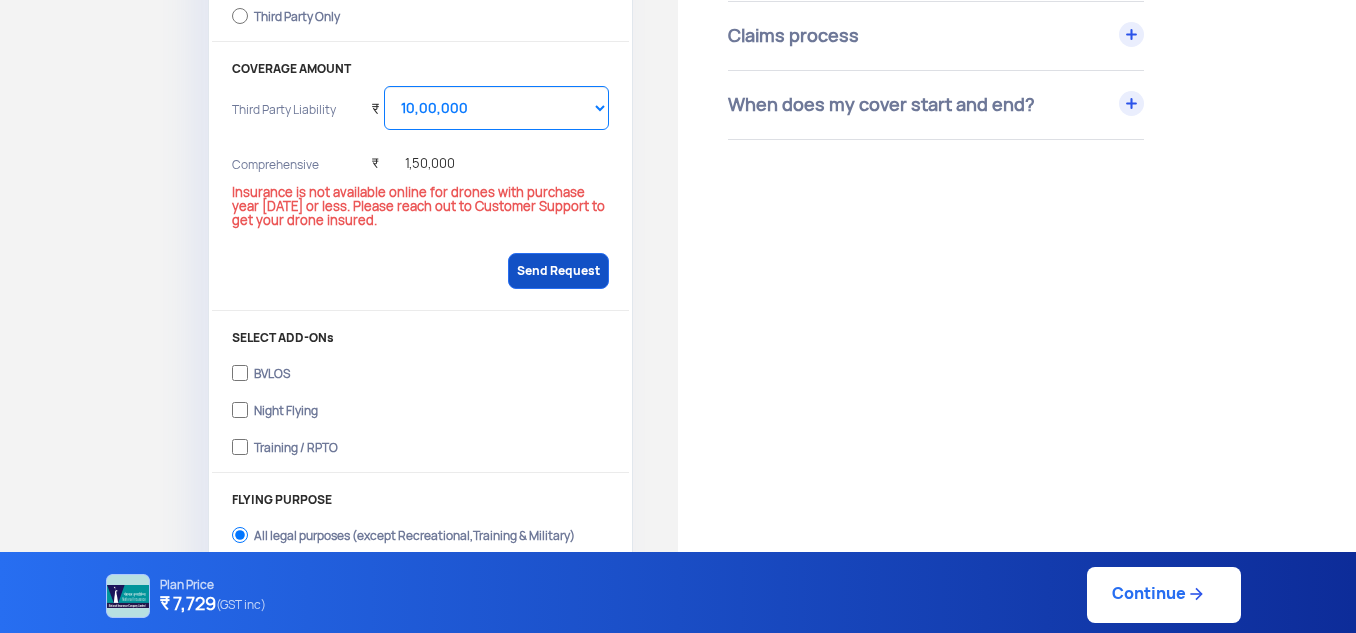 click on "Send Request" 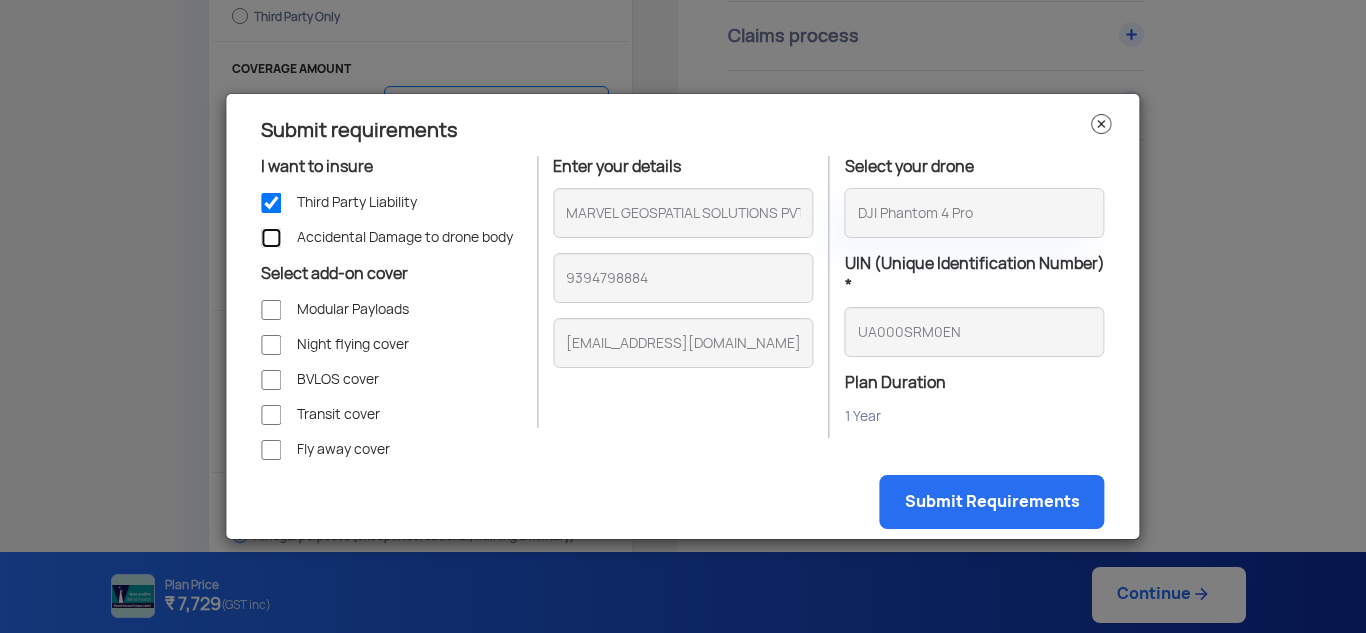 click on "Accidental Damage to drone body" 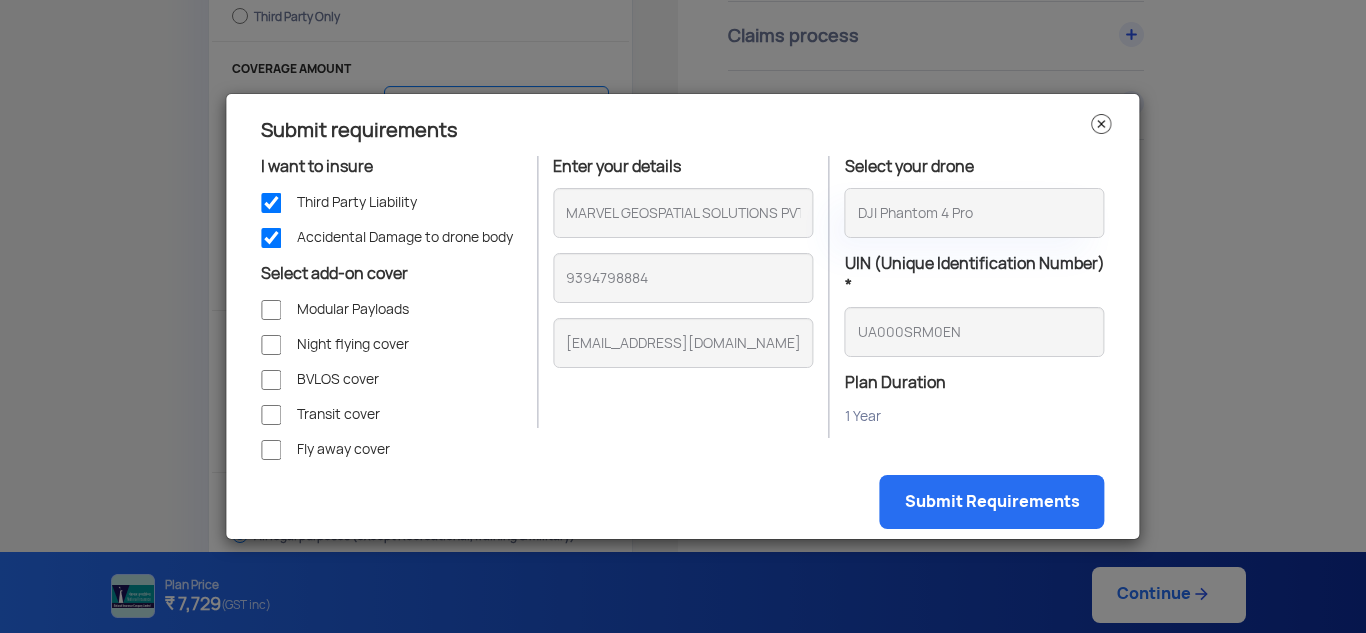 click 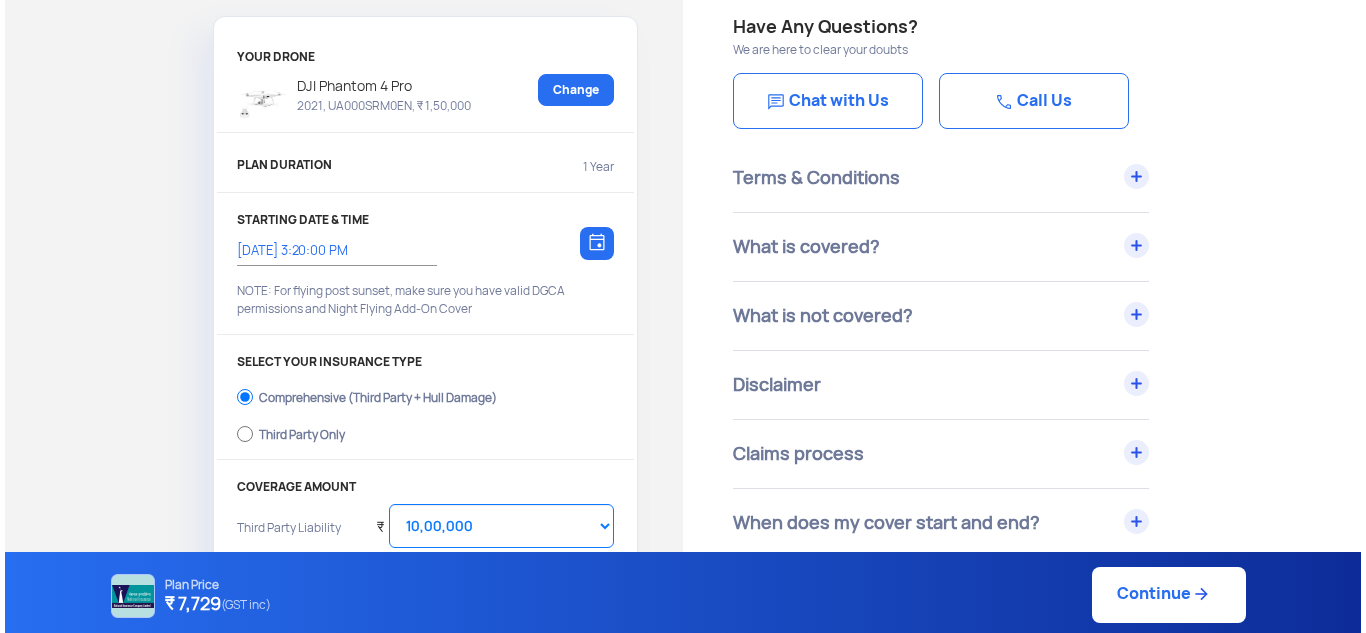 scroll, scrollTop: 100, scrollLeft: 0, axis: vertical 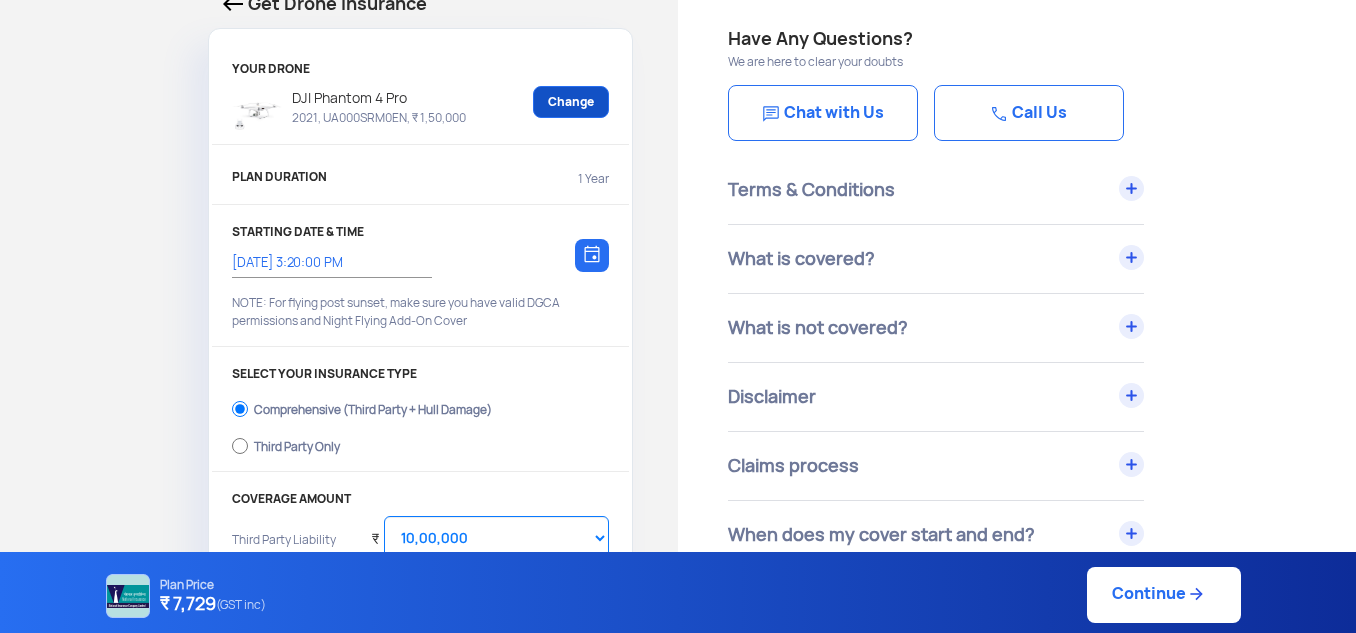 click on "Change" 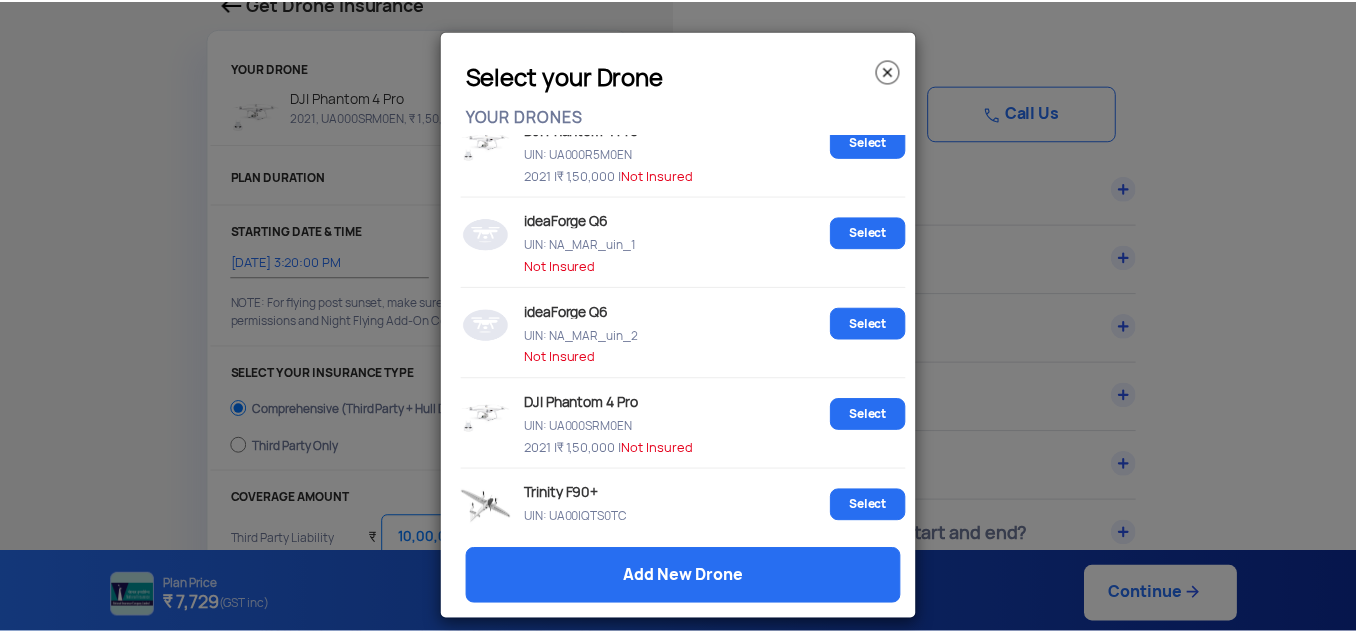 scroll, scrollTop: 0, scrollLeft: 0, axis: both 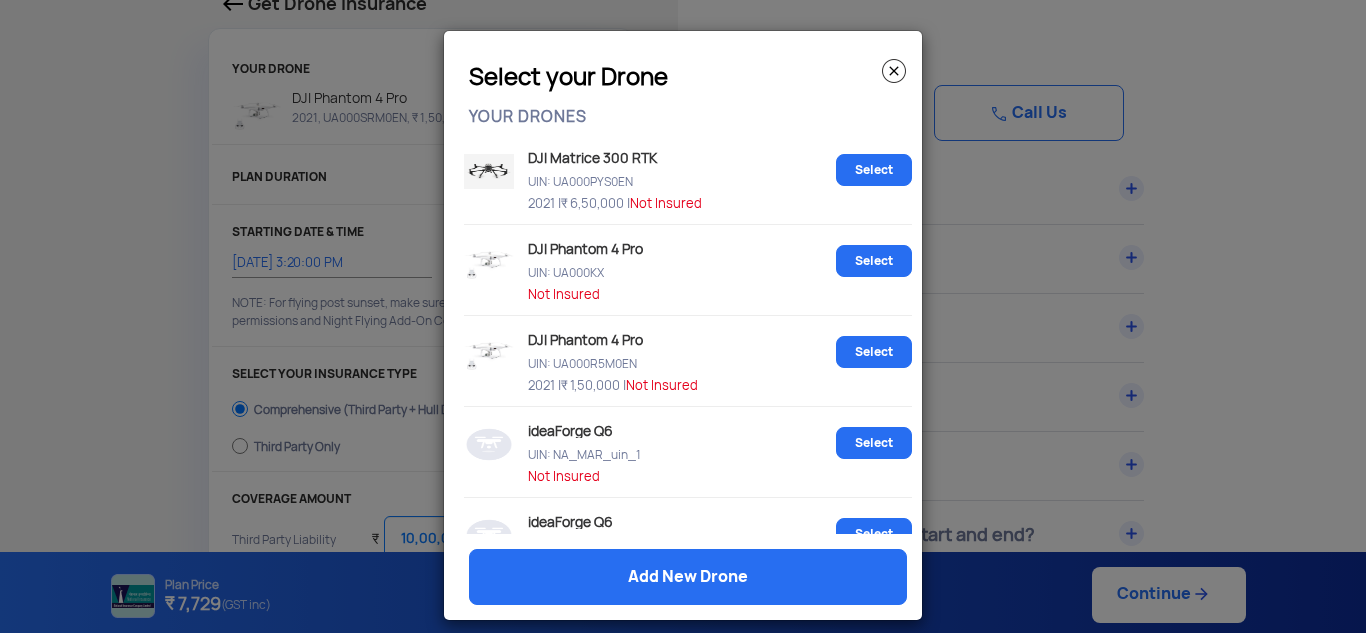 click 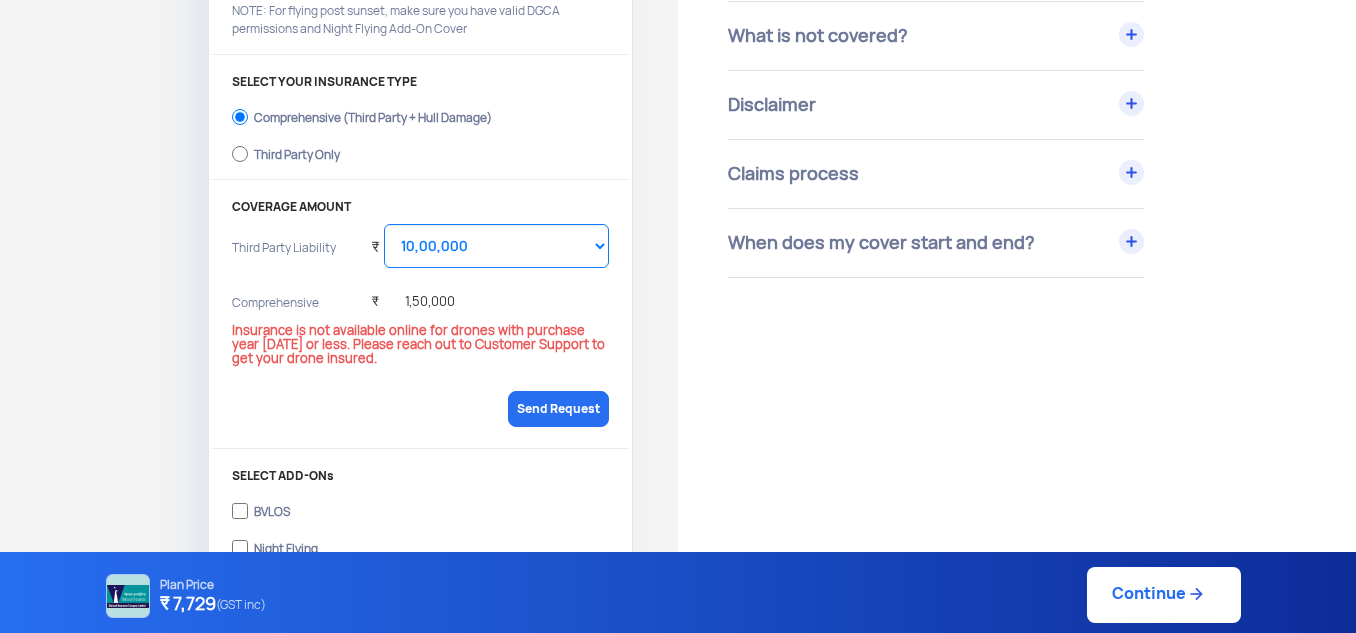 scroll, scrollTop: 400, scrollLeft: 0, axis: vertical 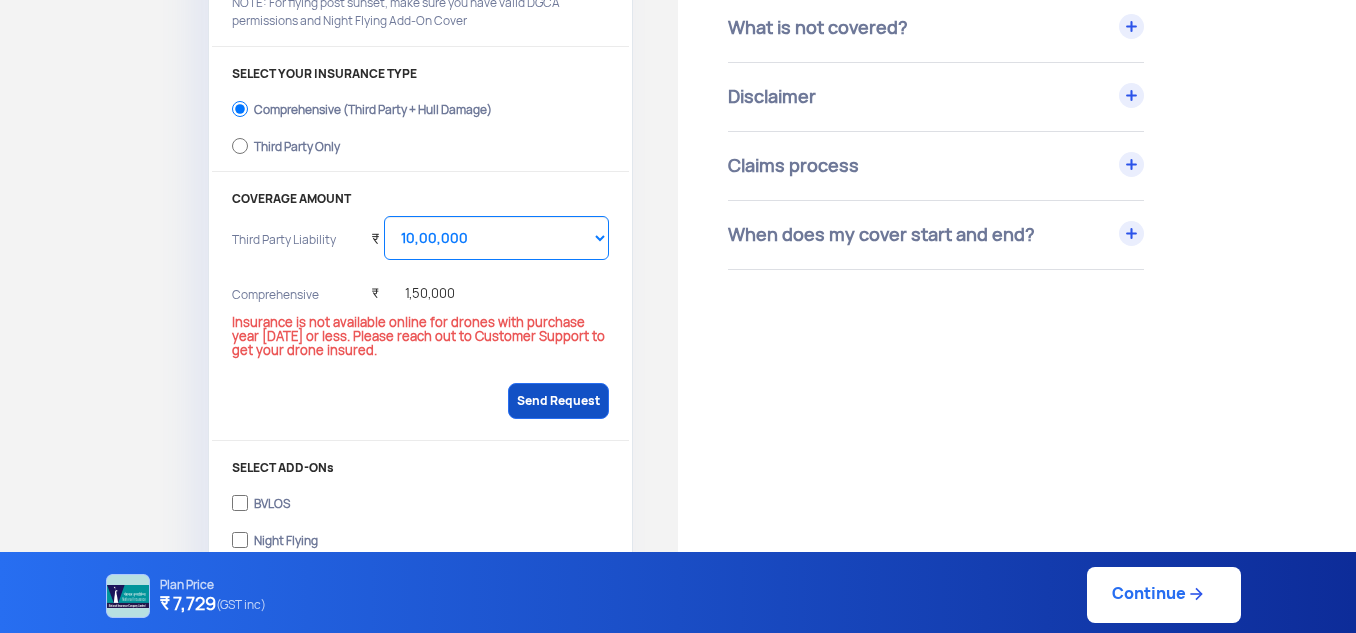 click on "Send Request" 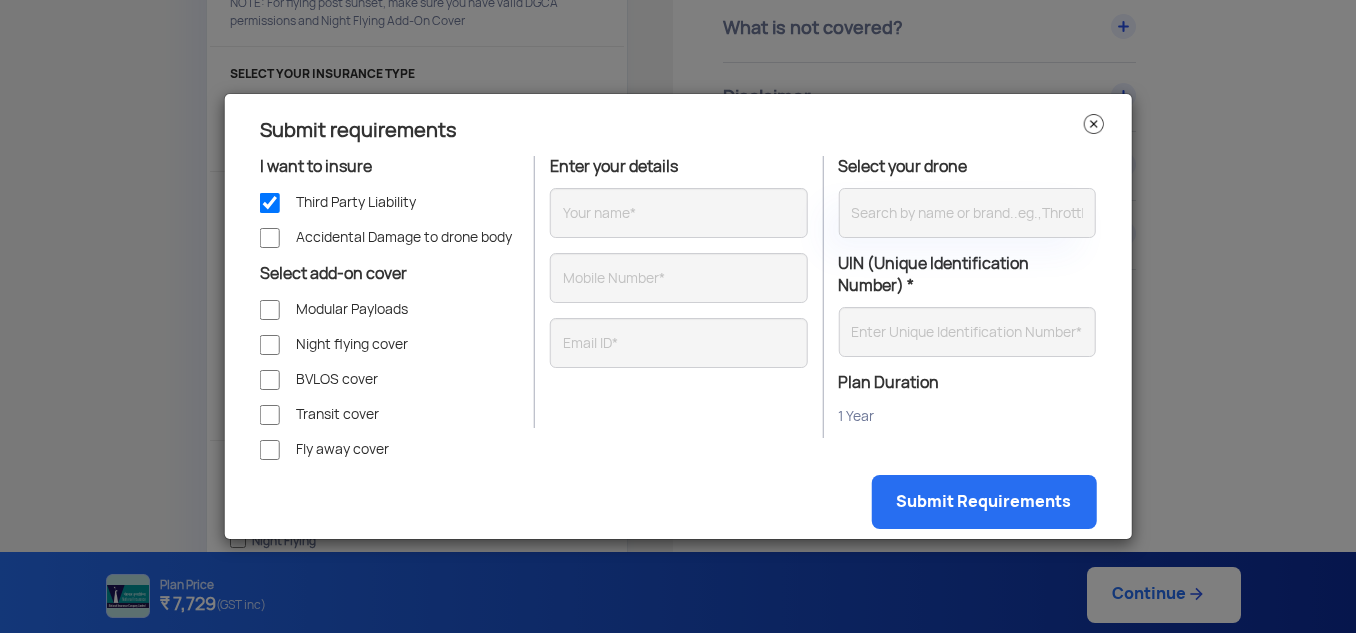type on "DJI Phantom 4 Pro" 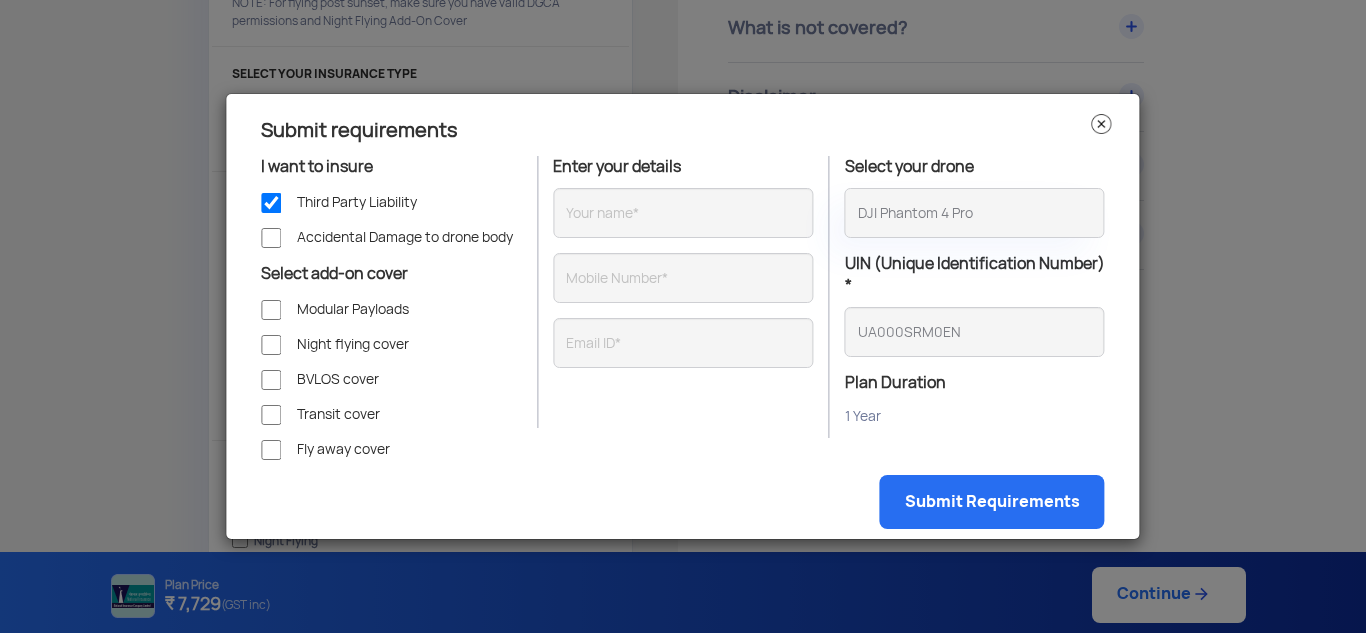 type on "MARVEL GEOSPATIAL SOLUTIONS PVT LTD" 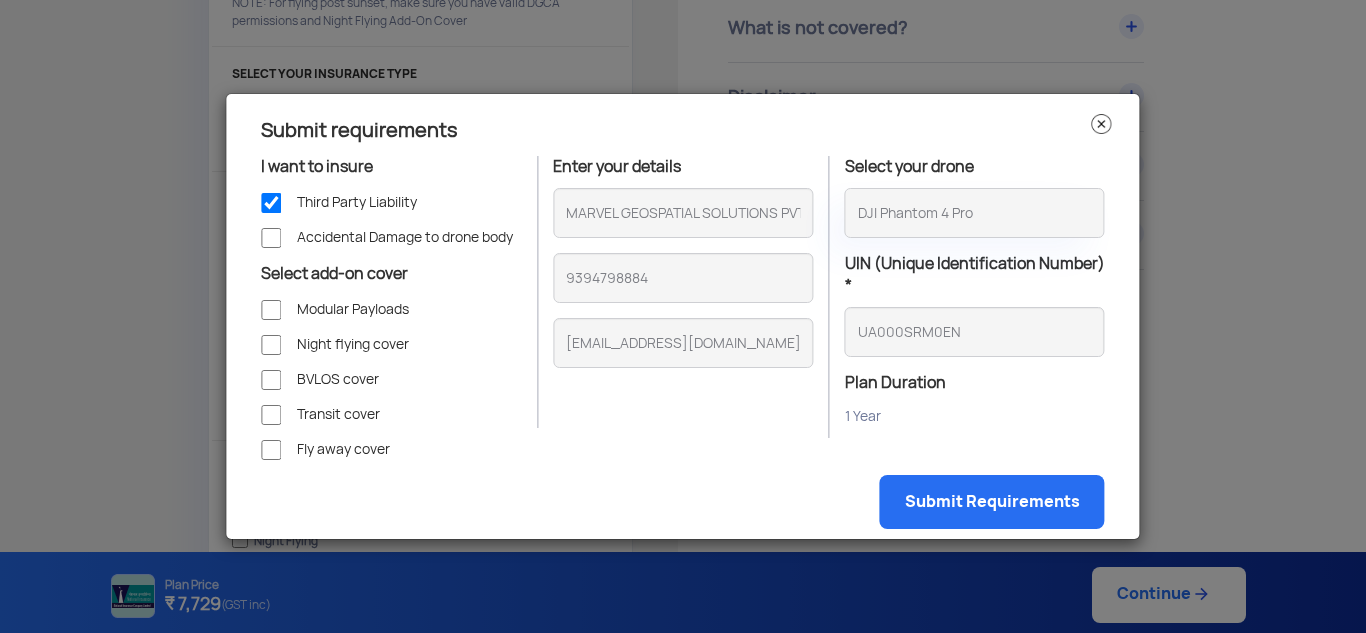 click on "1 Year" 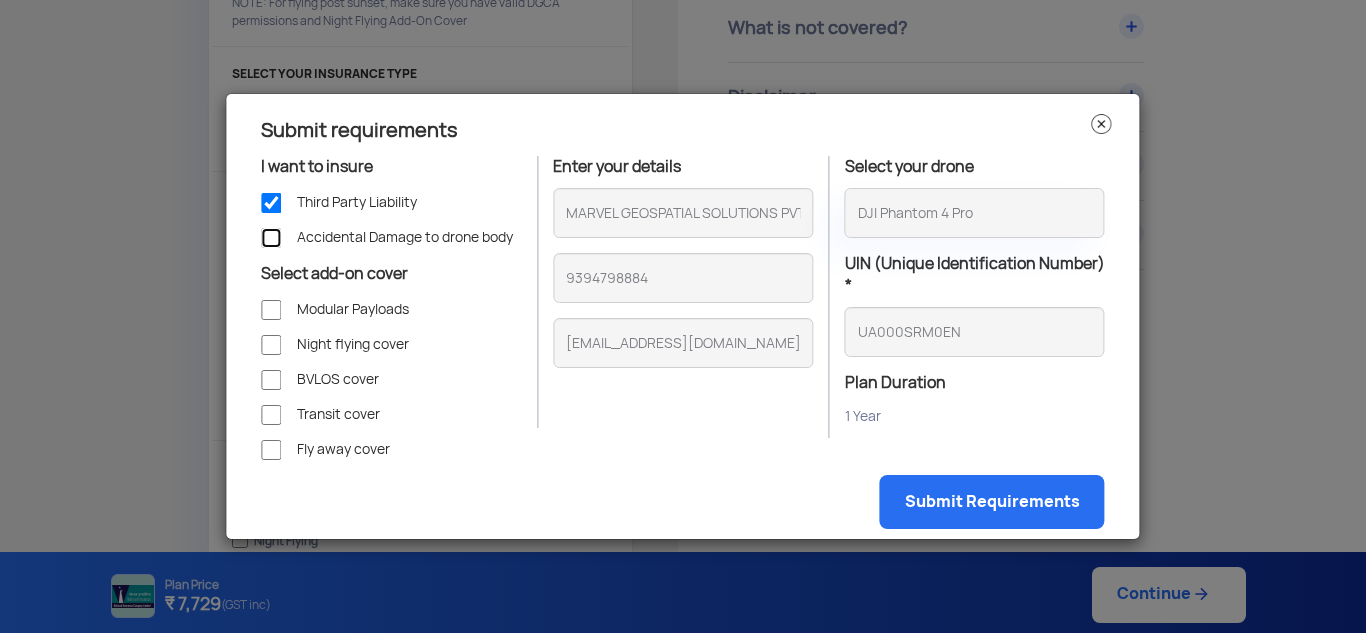 click on "Accidental Damage to drone body" 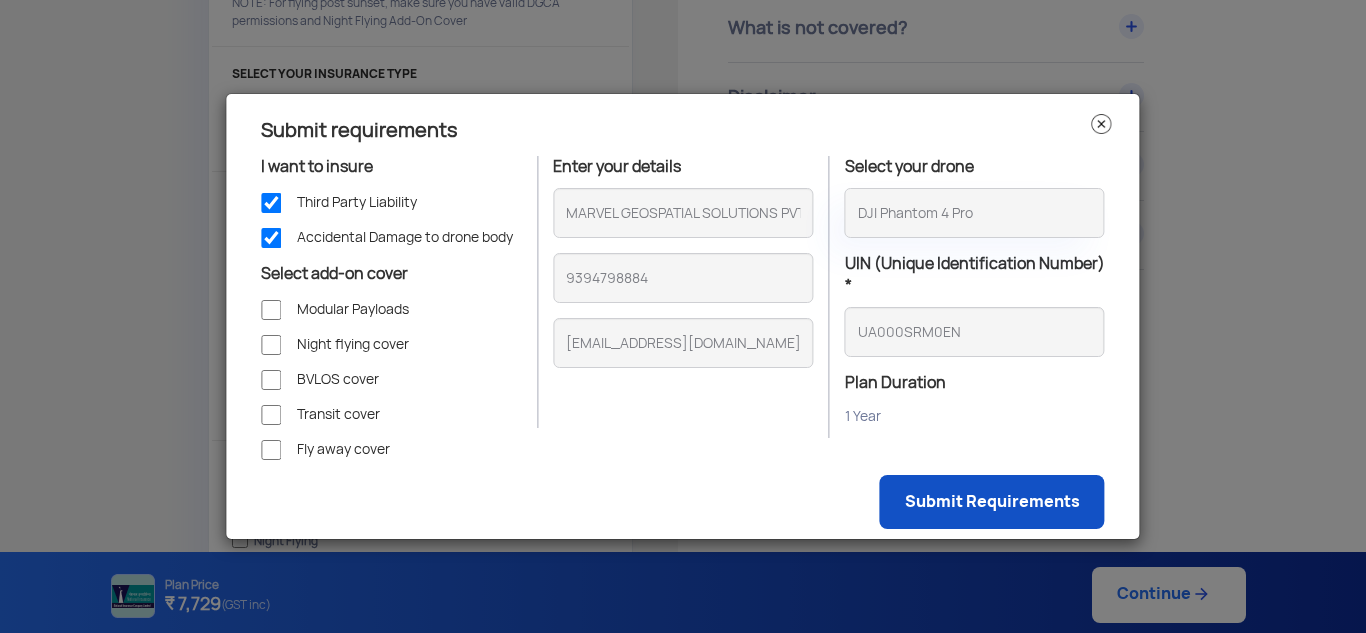 click on "Submit Requirements" 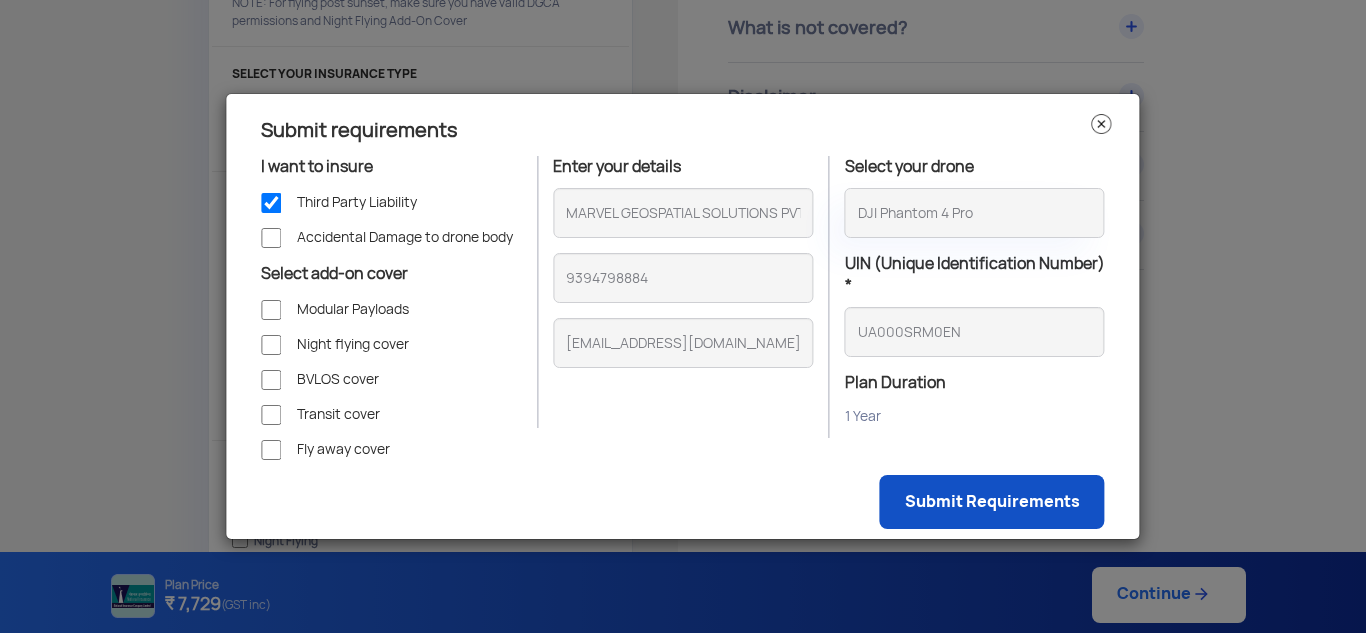 checkbox on "true" 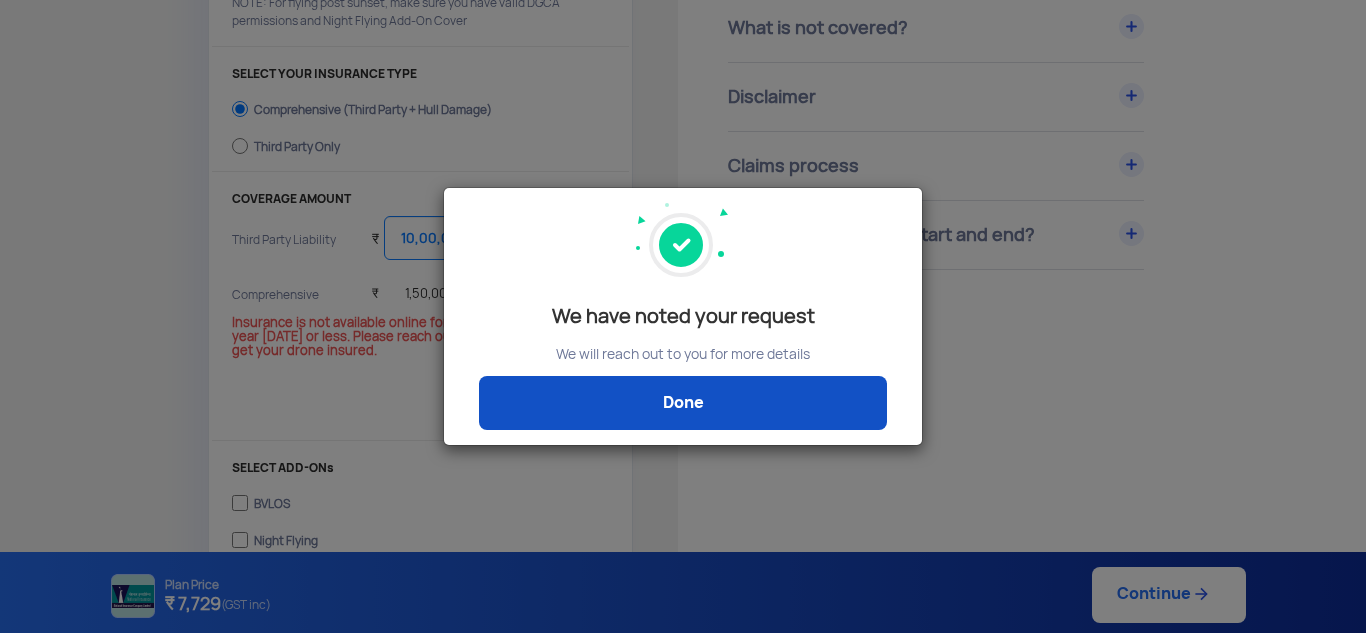 click on "Done" 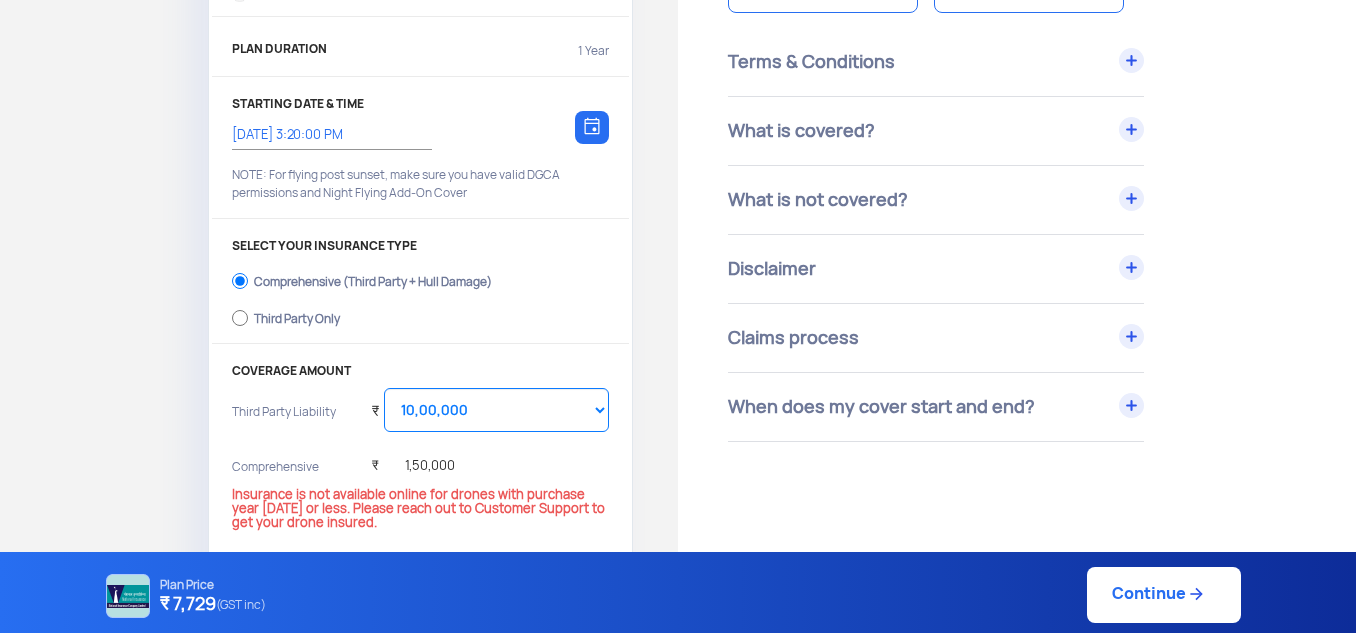 scroll, scrollTop: 0, scrollLeft: 0, axis: both 